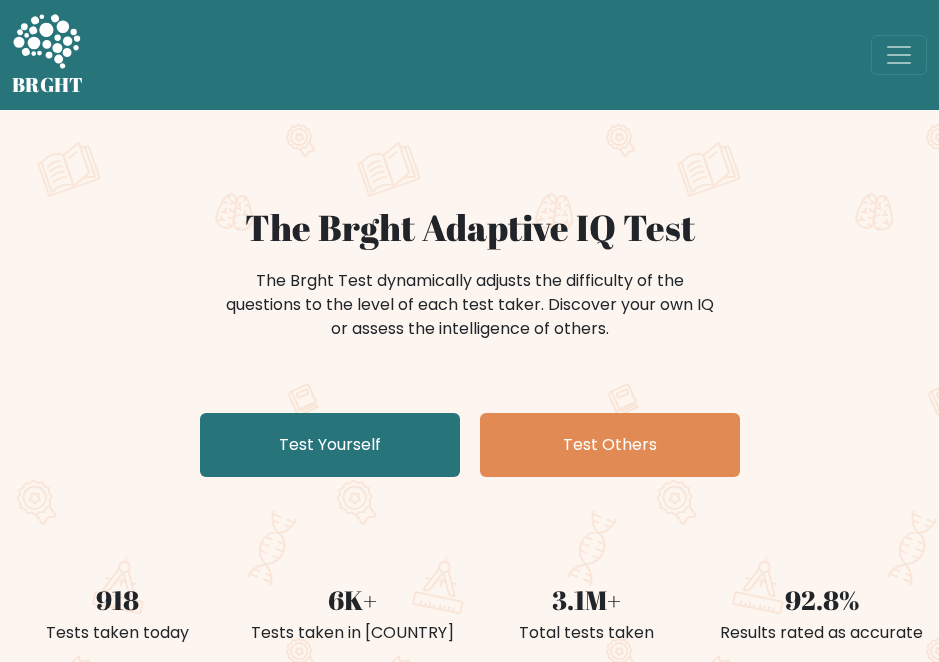 scroll, scrollTop: 0, scrollLeft: 0, axis: both 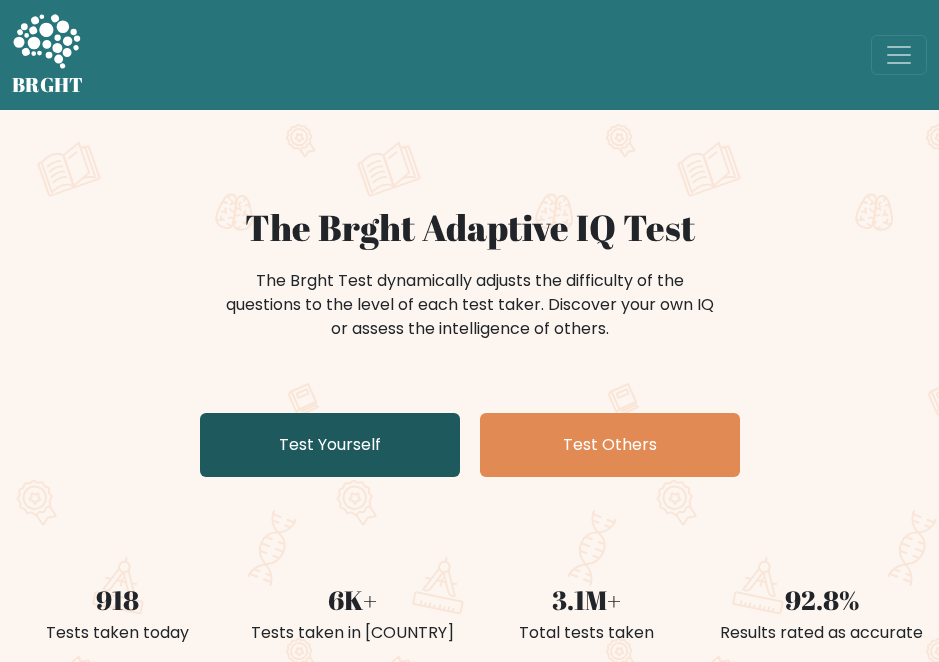click on "Test Yourself" at bounding box center [330, 445] 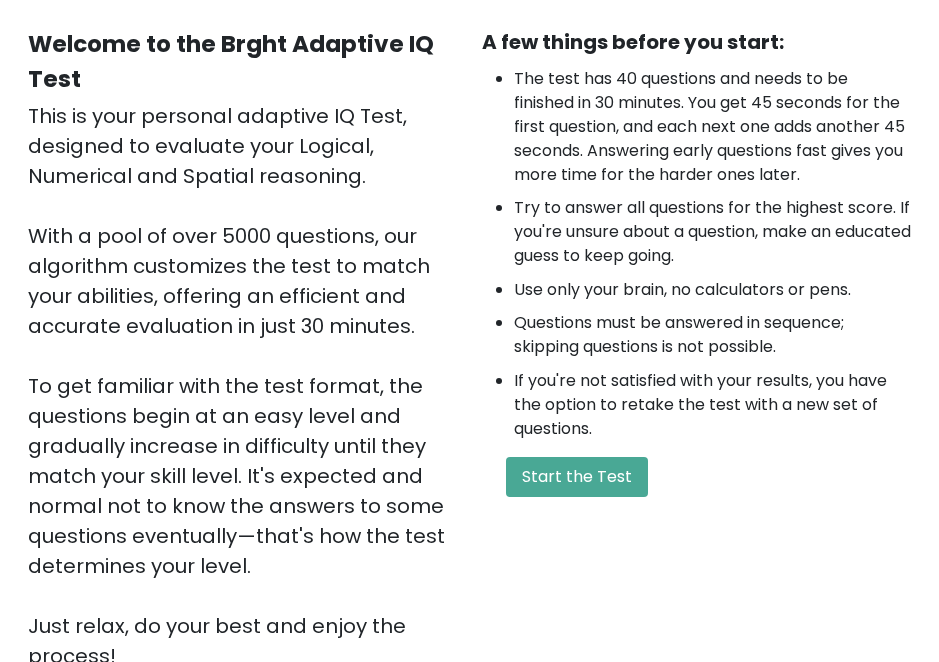 scroll, scrollTop: 175, scrollLeft: 0, axis: vertical 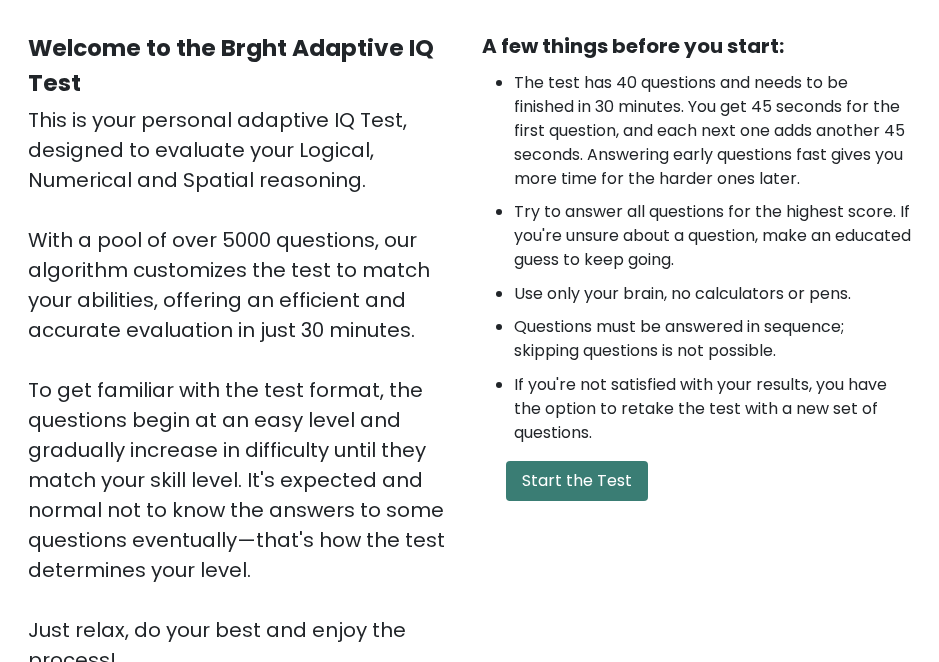 click on "Start the Test" at bounding box center [577, 481] 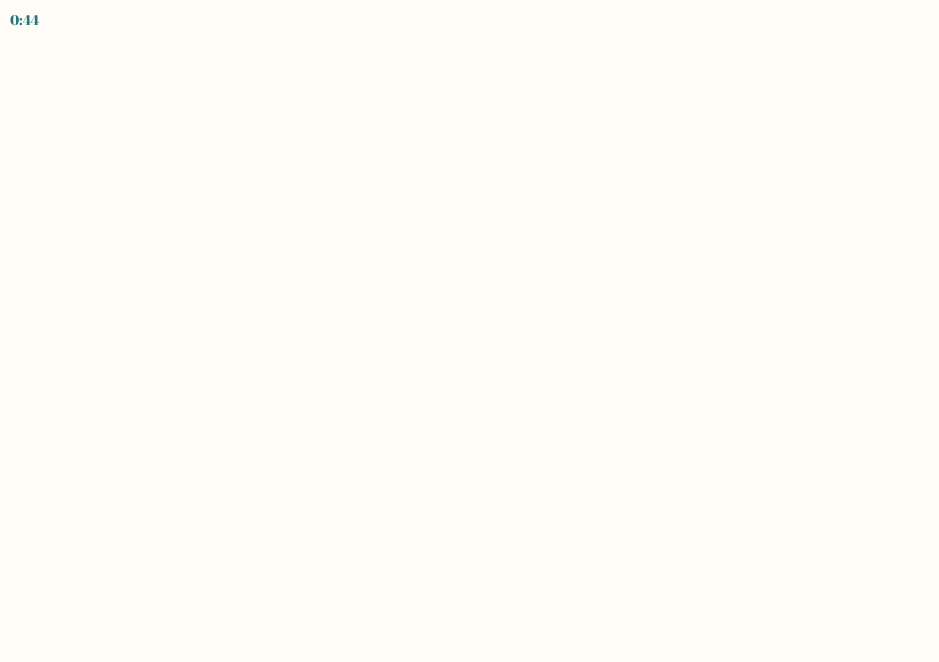 scroll, scrollTop: 0, scrollLeft: 0, axis: both 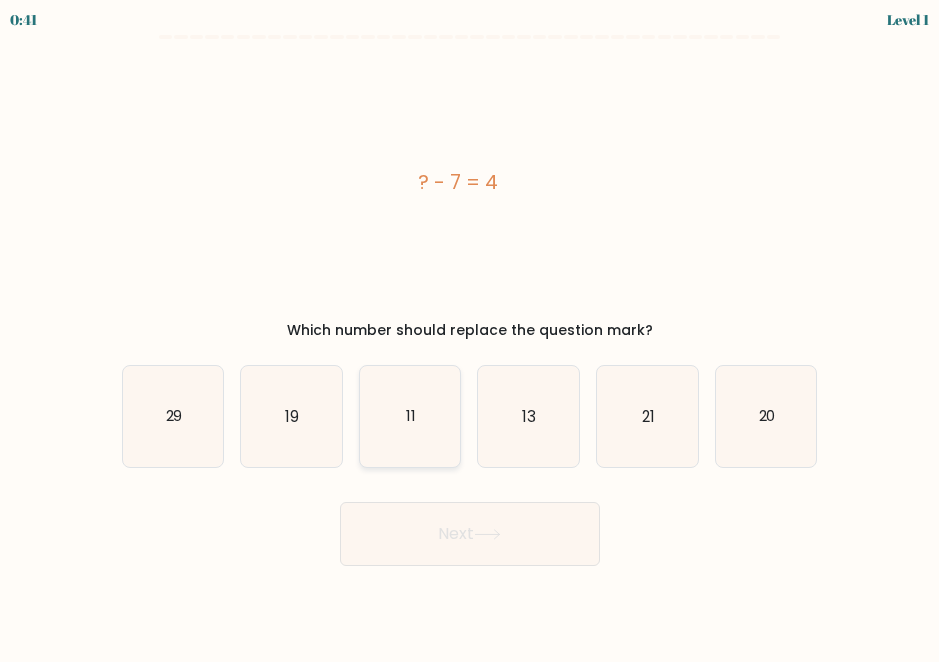 click on "11" 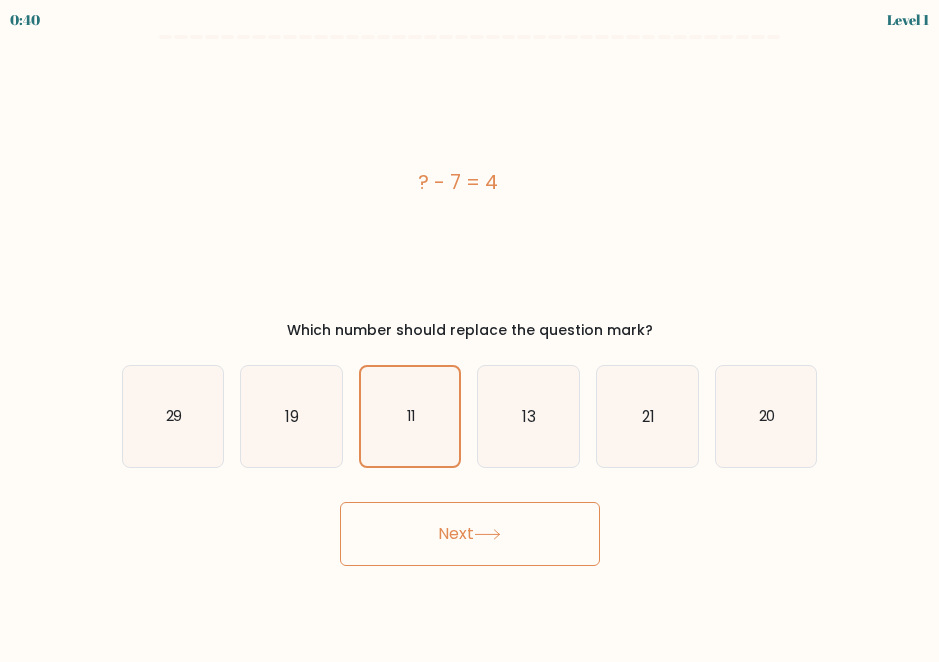 click on "Next" at bounding box center [470, 534] 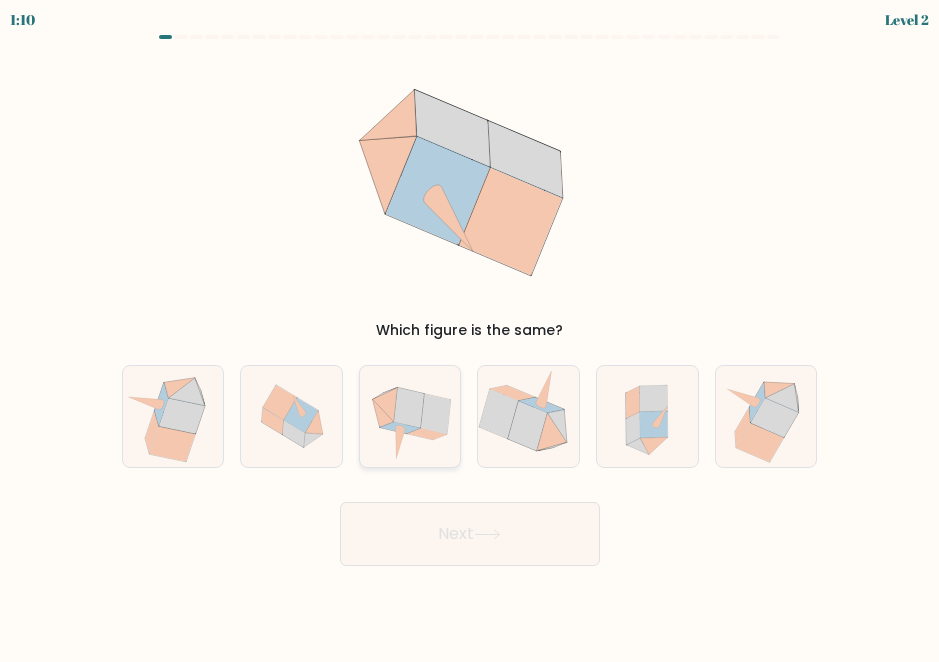 click 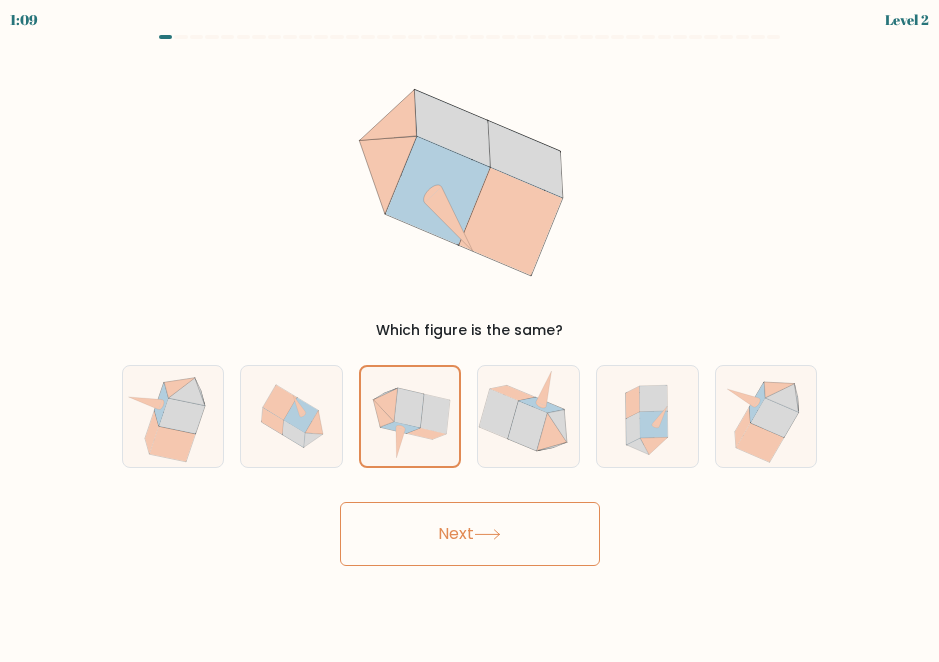 click on "Next" at bounding box center (470, 534) 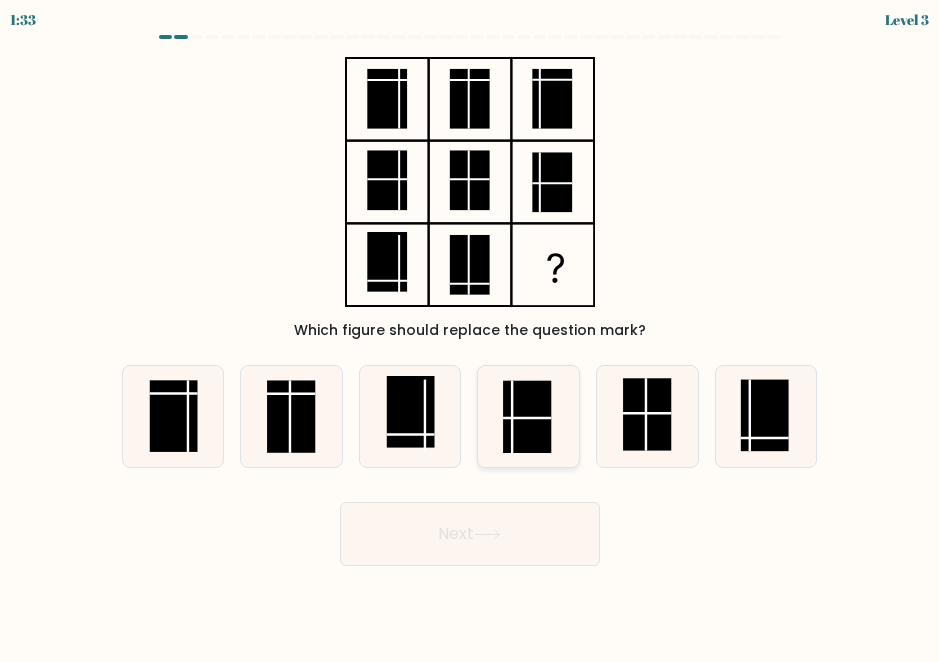 click 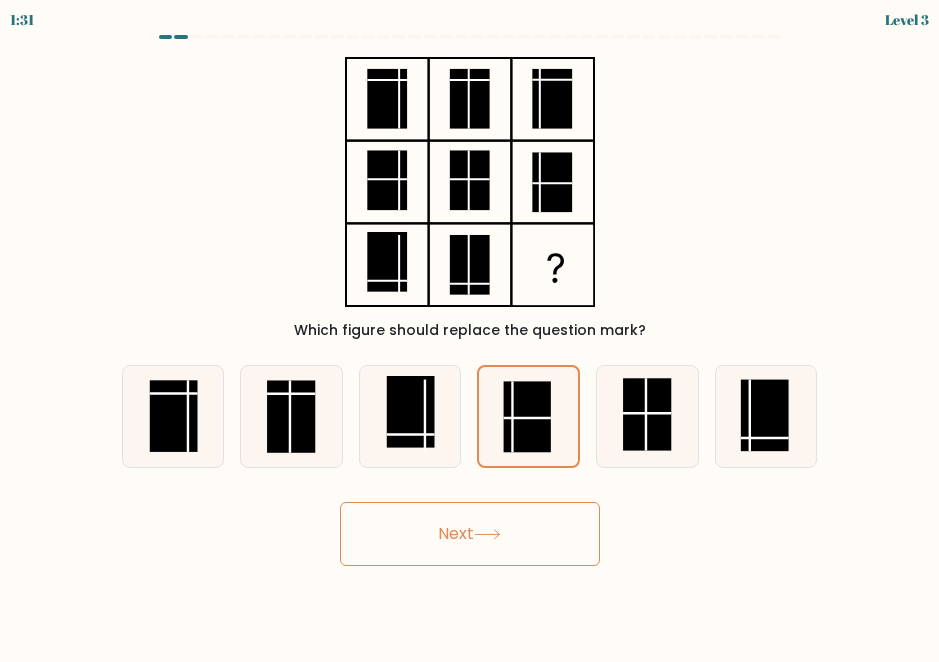 click on "Next" at bounding box center (470, 534) 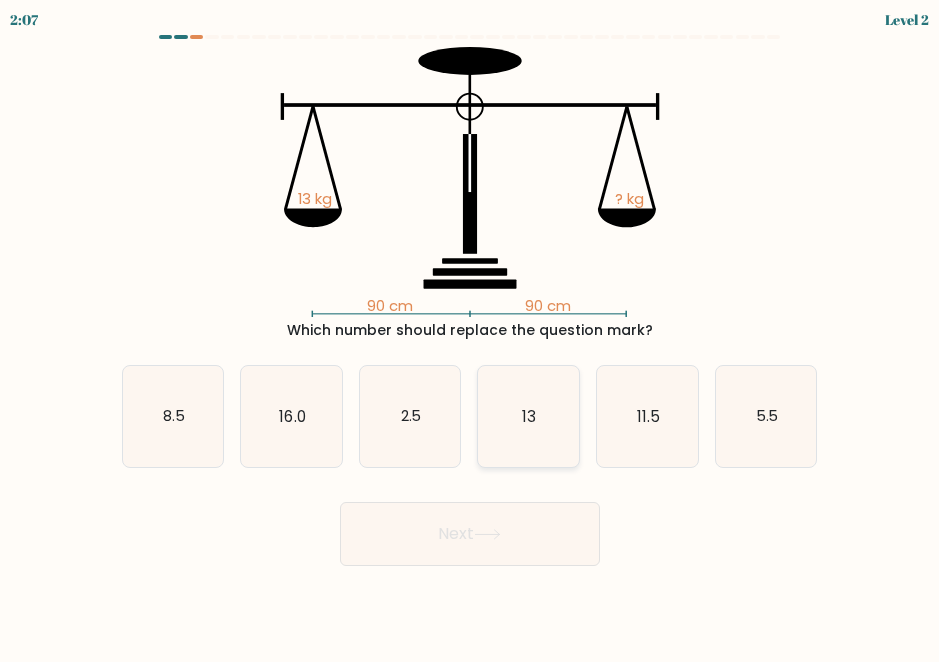 click on "13" 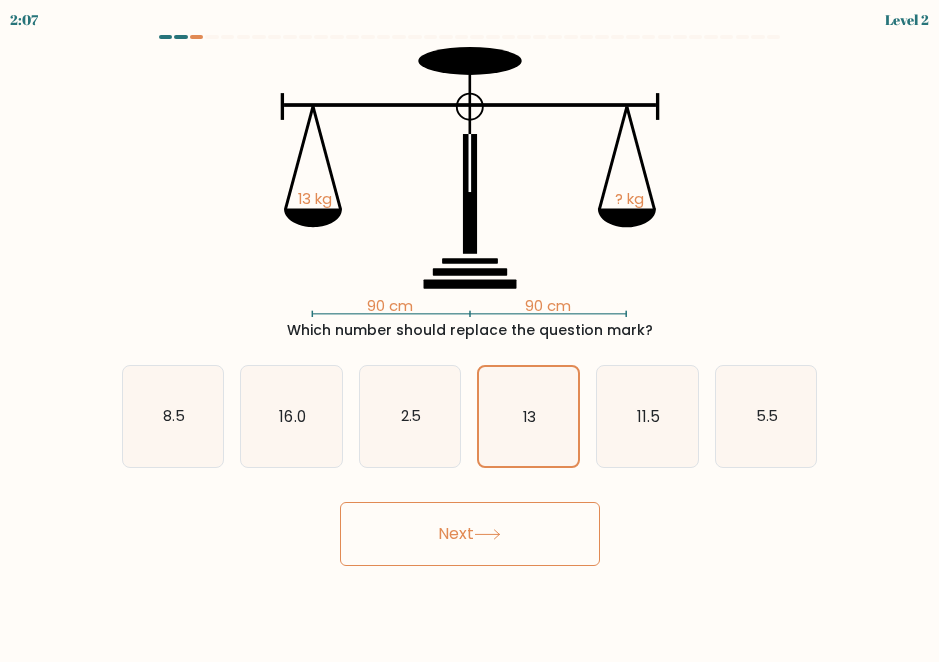 click on "Next" at bounding box center [470, 534] 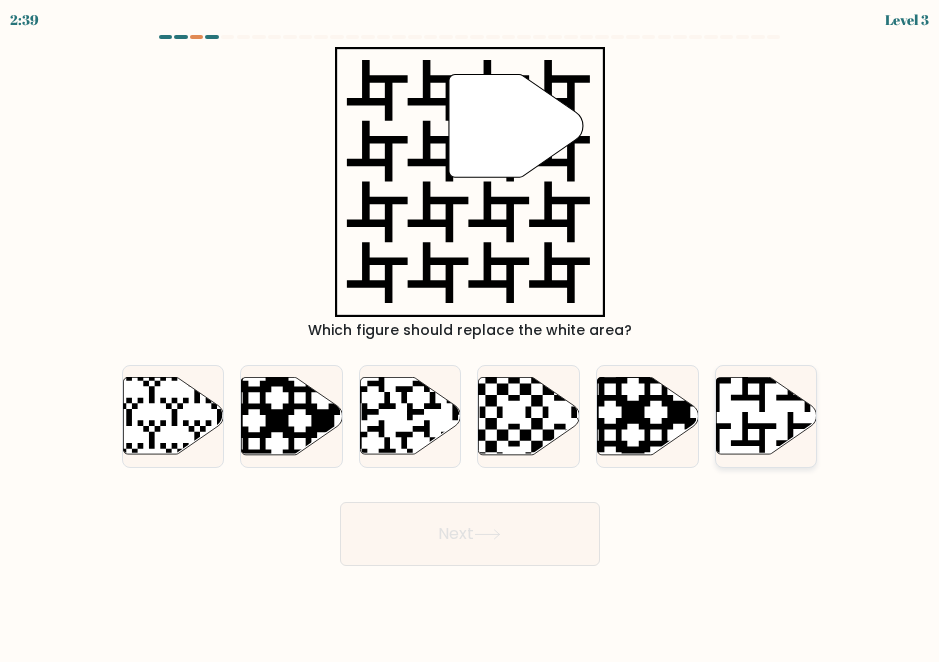 click 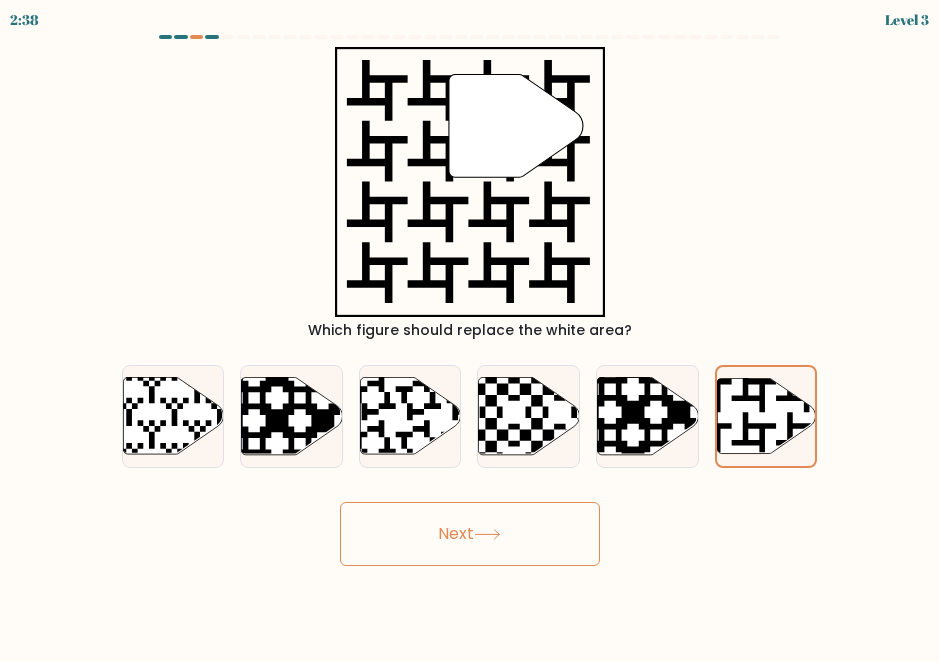 click on "Next" at bounding box center [470, 534] 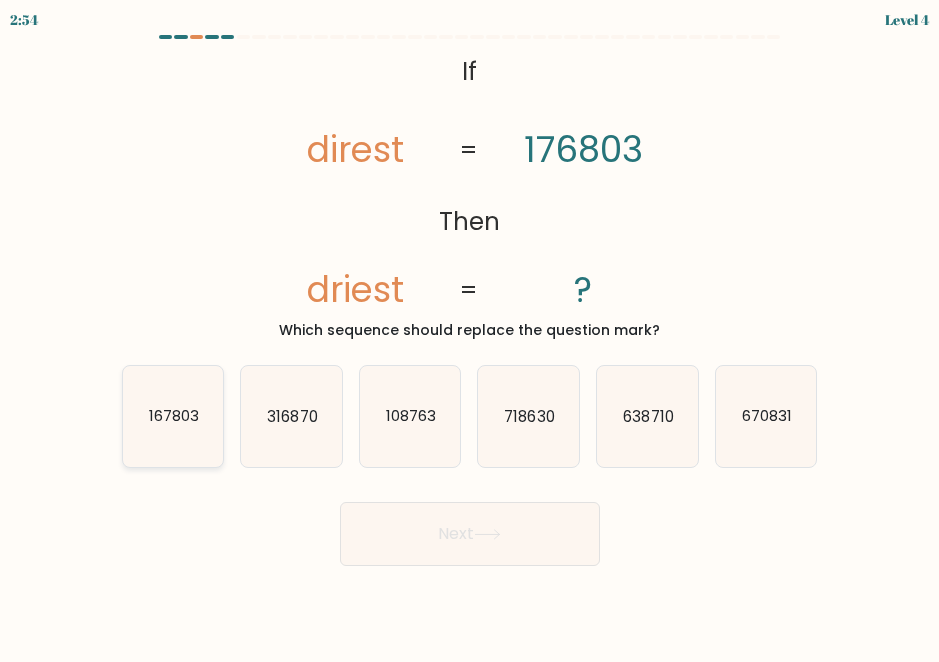 click on "167803" 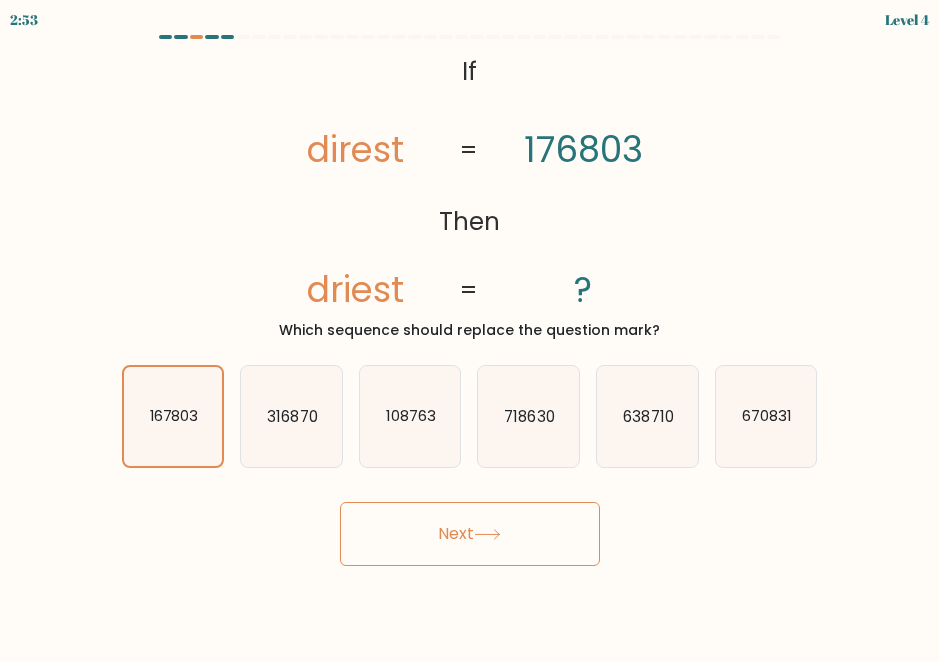 click on "Next" at bounding box center (470, 534) 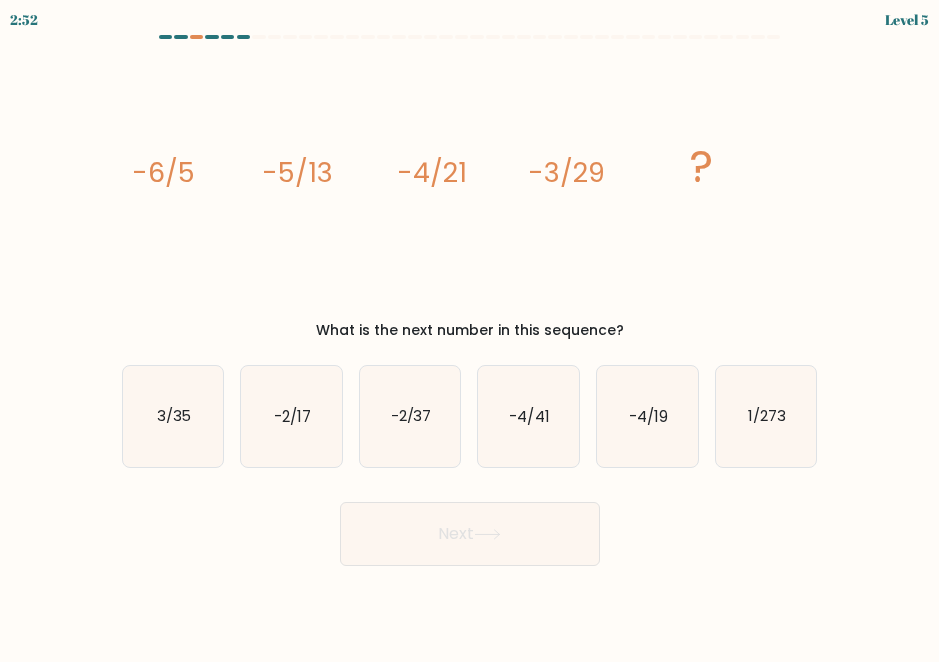 click on "Next" at bounding box center [470, 534] 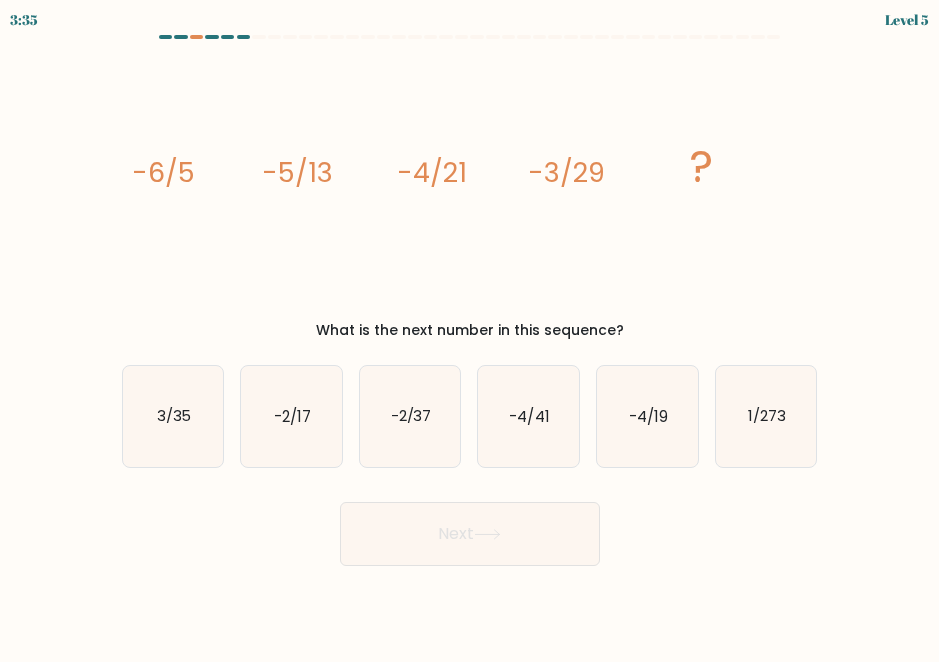 click on "Next" at bounding box center [470, 529] 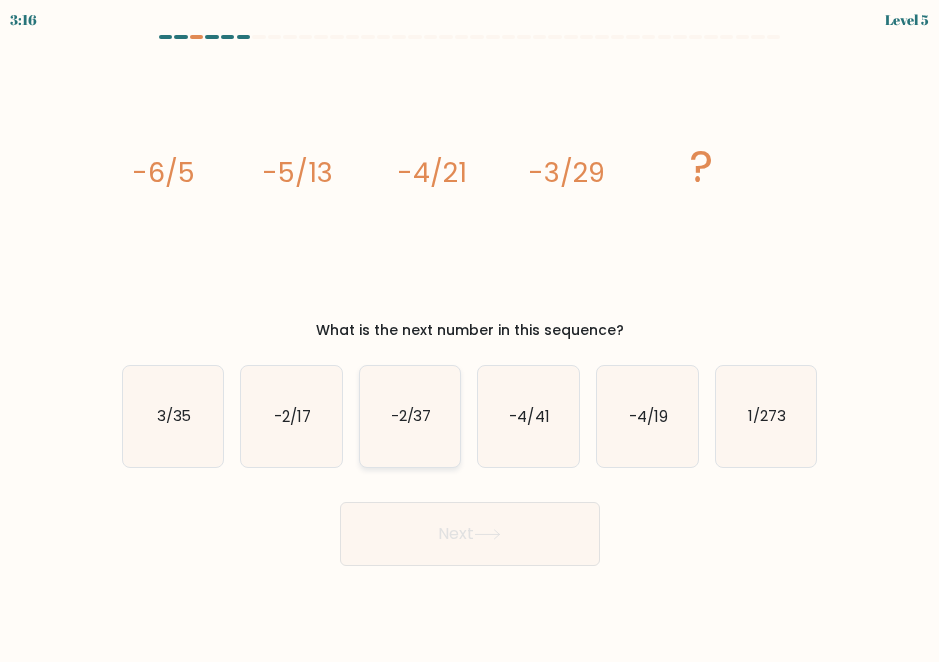 click on "-2/37" 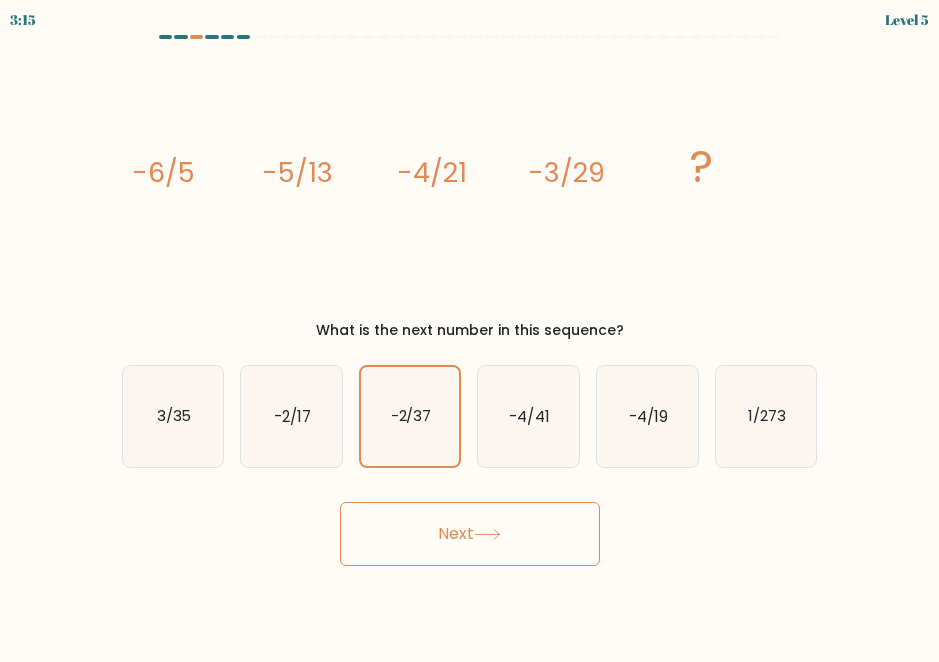 click on "Next" at bounding box center [470, 534] 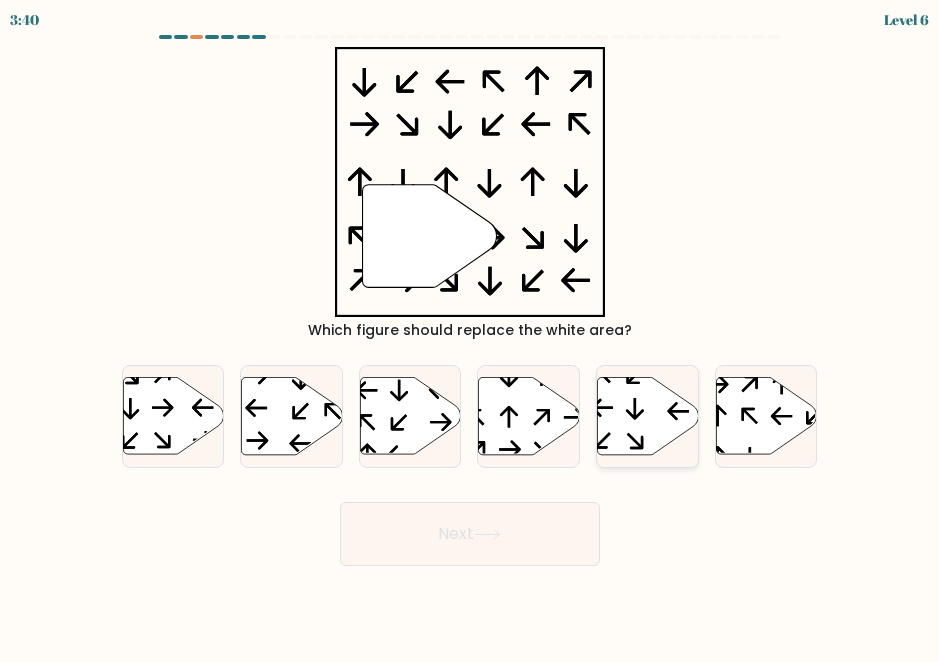 click 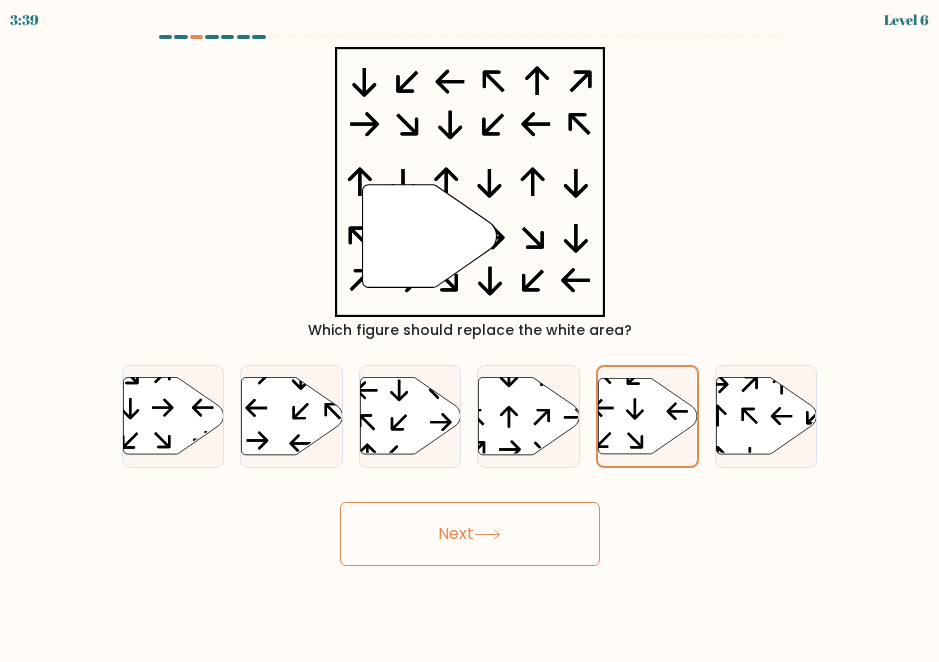 click on "Next" at bounding box center (470, 534) 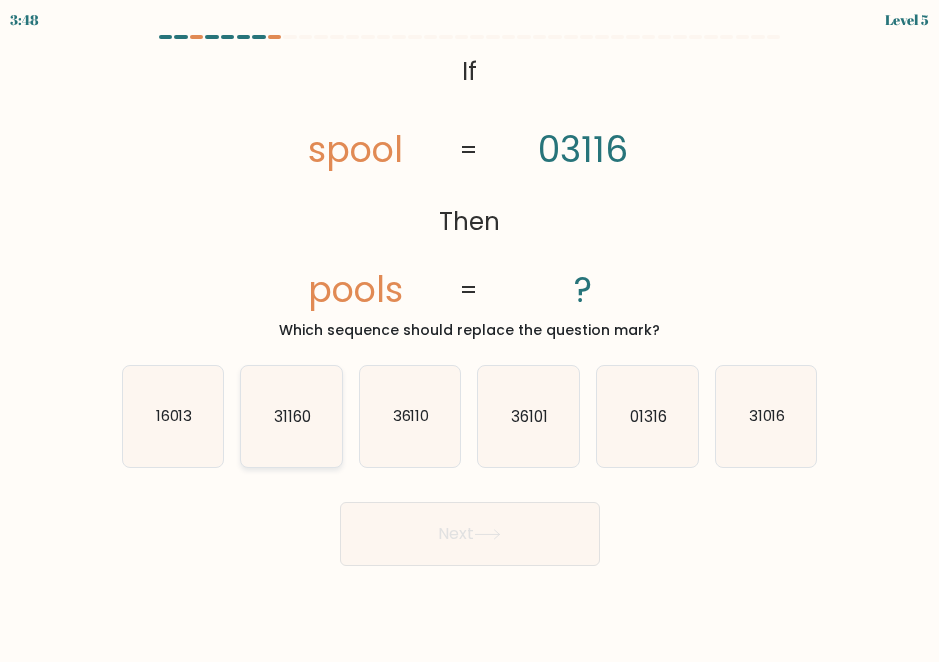 click on "31160" 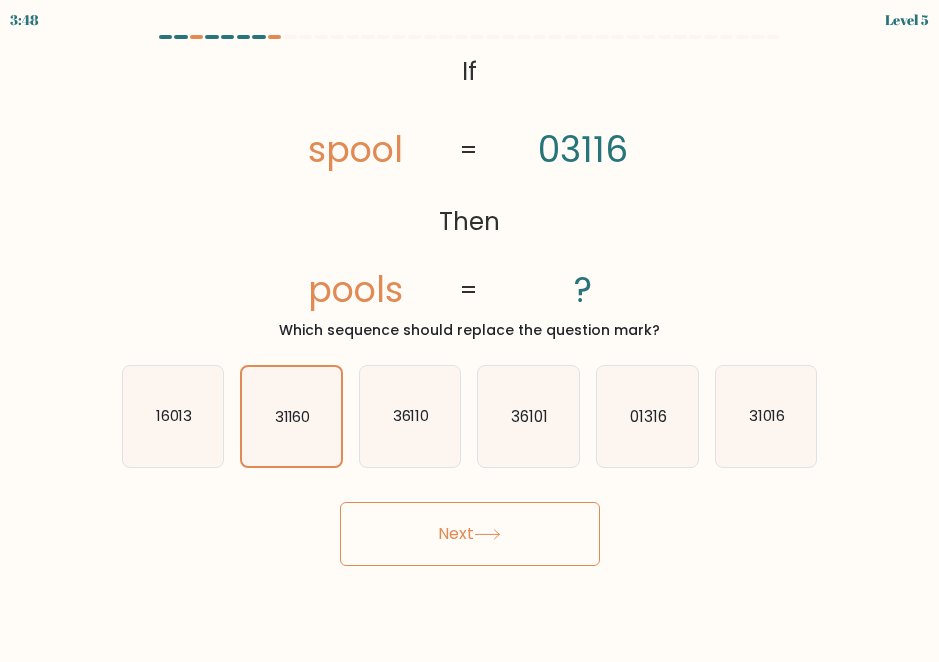 click on "Next" at bounding box center [470, 534] 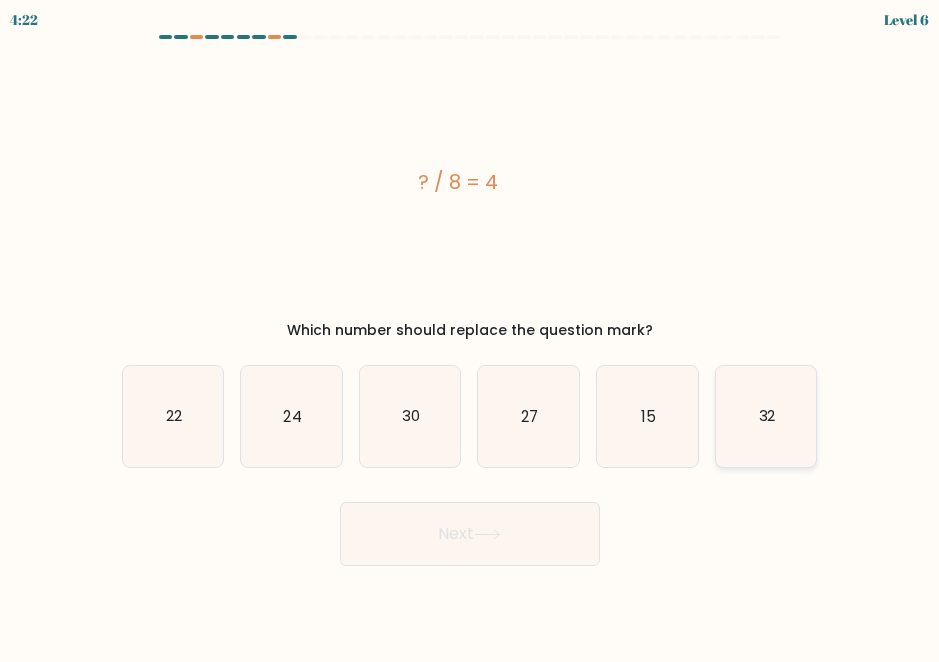 click on "32" 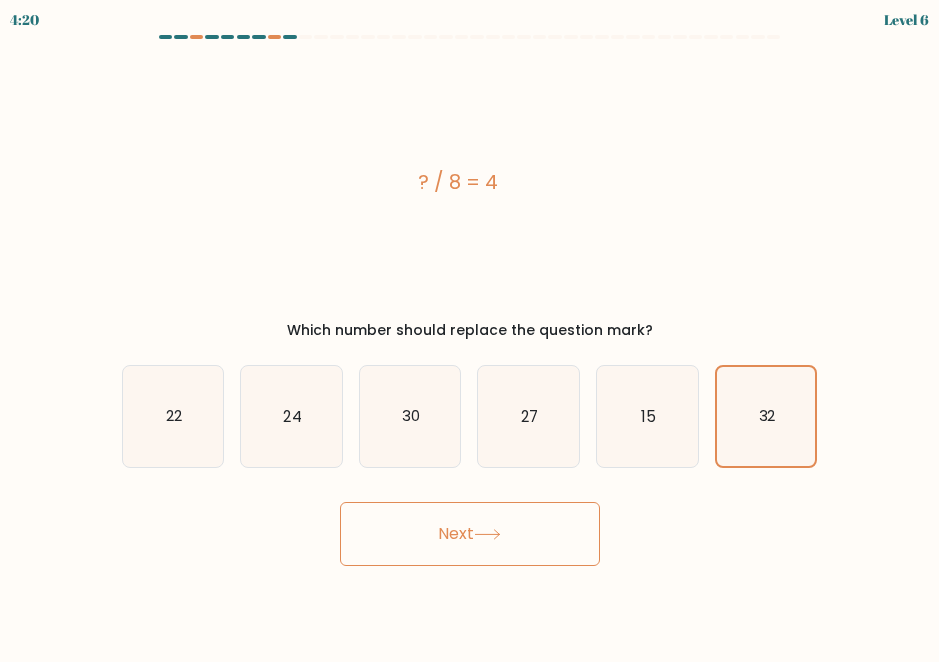 click on "Next" at bounding box center [470, 534] 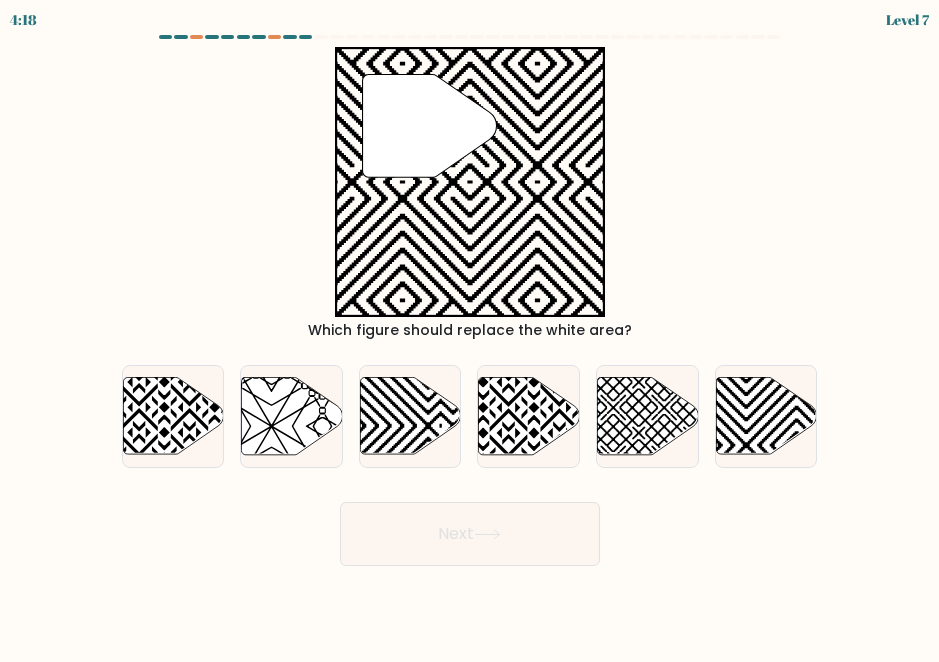 click on "Next" at bounding box center (470, 534) 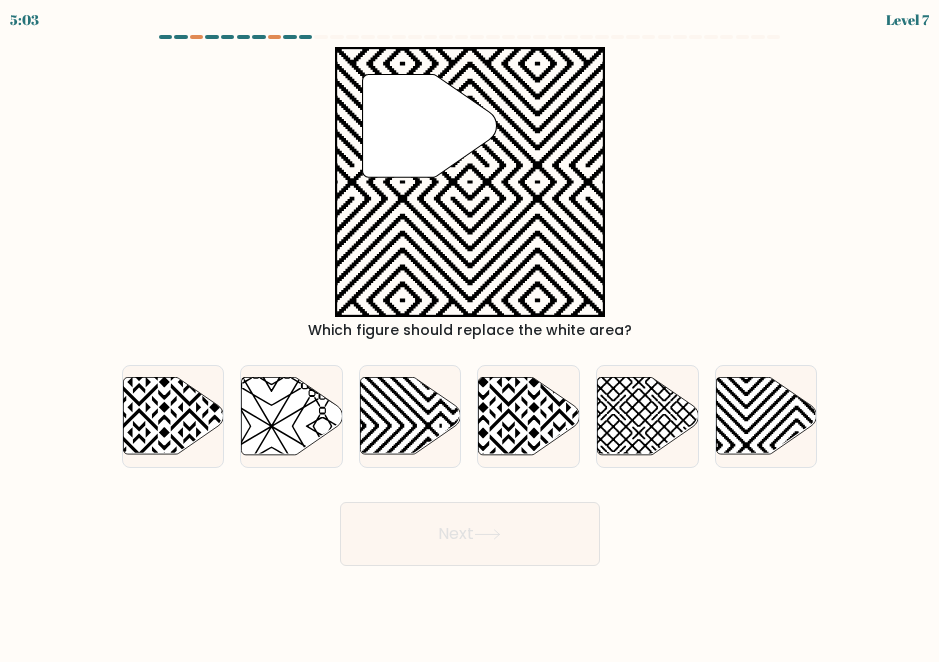 click on "Next" at bounding box center (470, 529) 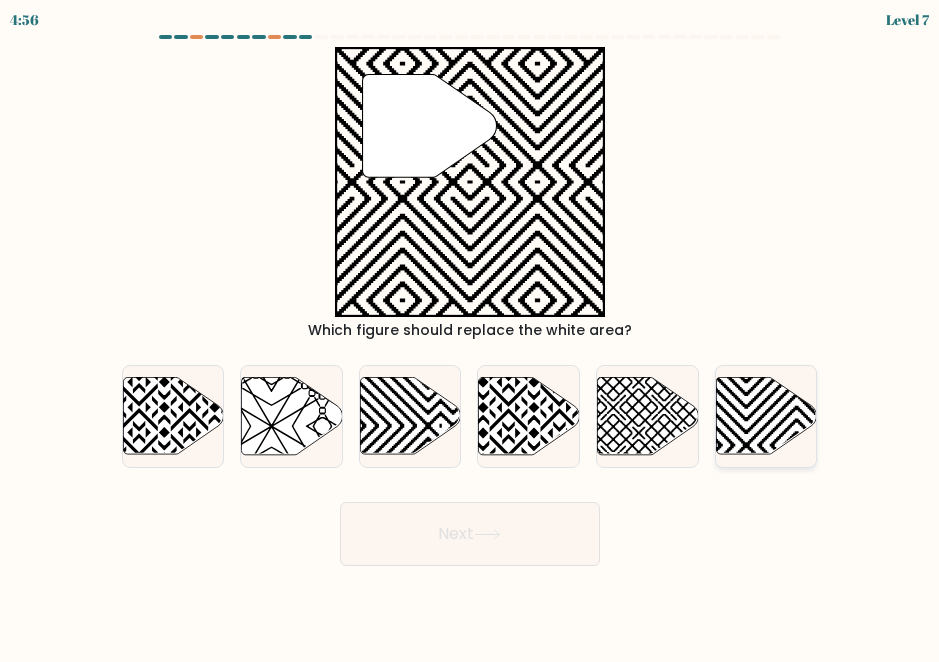 click 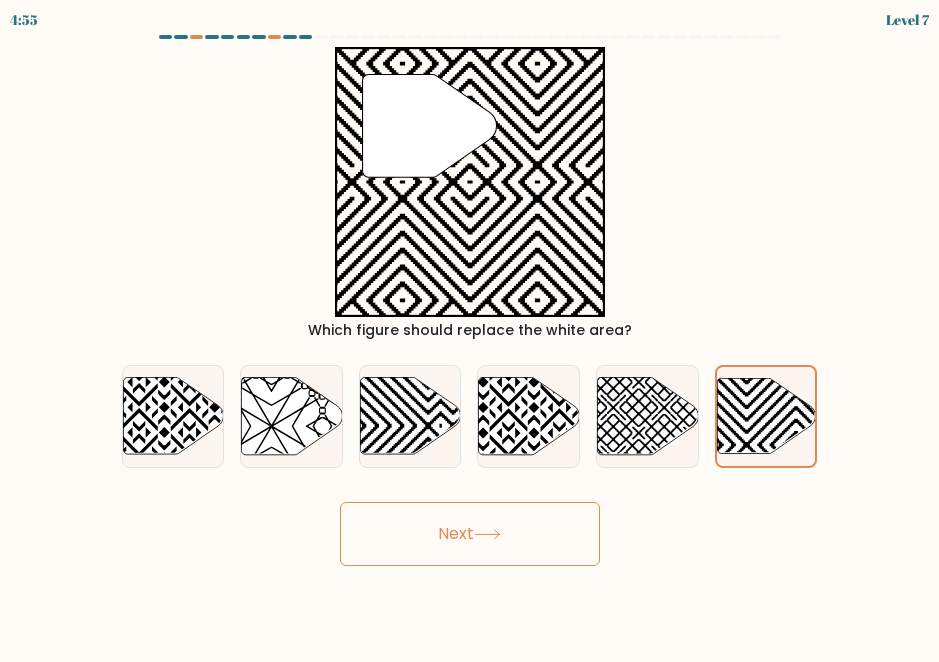 click on "Next" at bounding box center (470, 534) 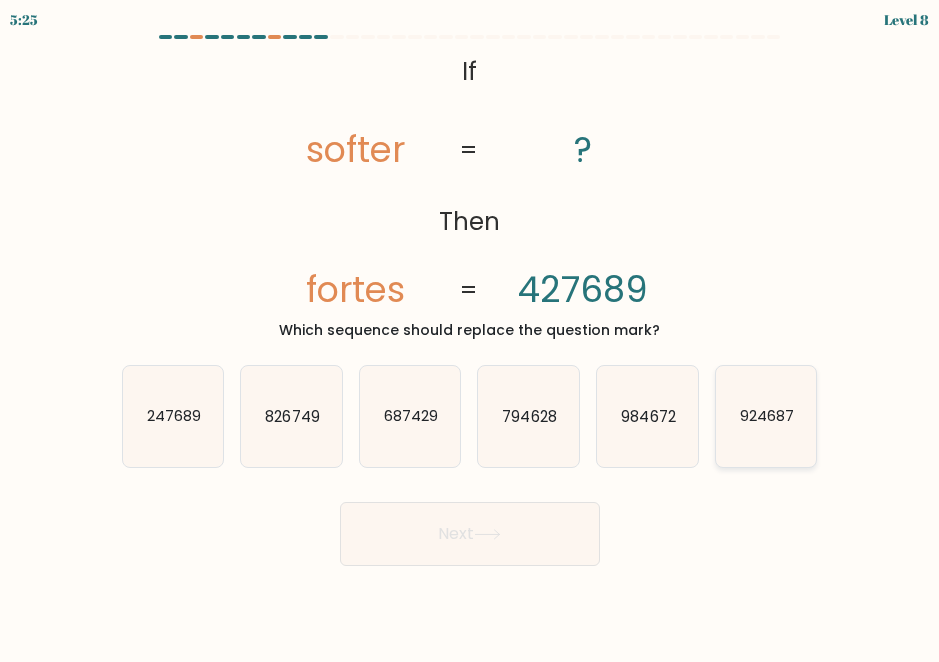 click on "924687" 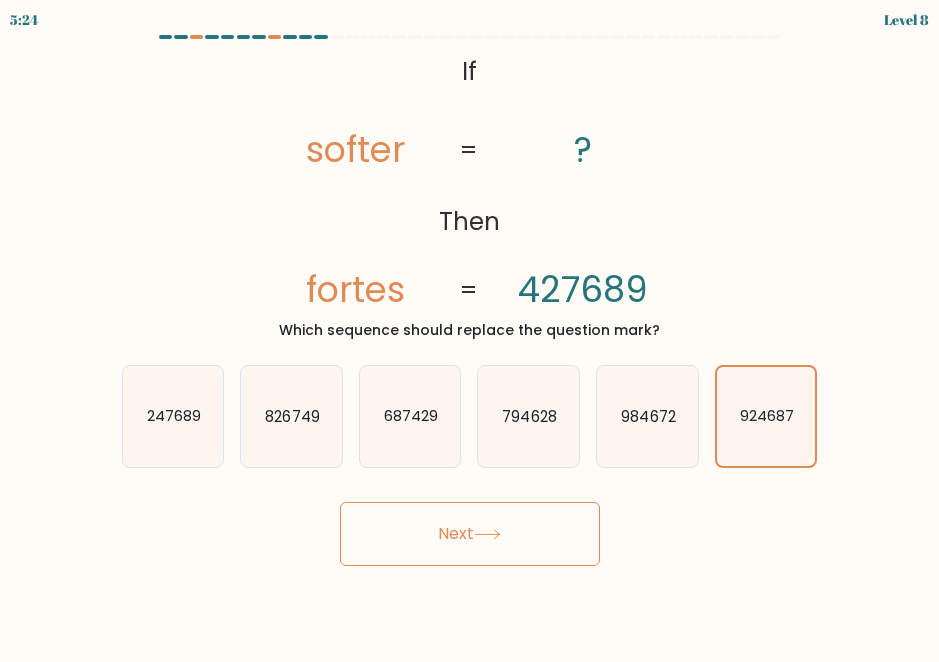 click on "Next" at bounding box center (470, 534) 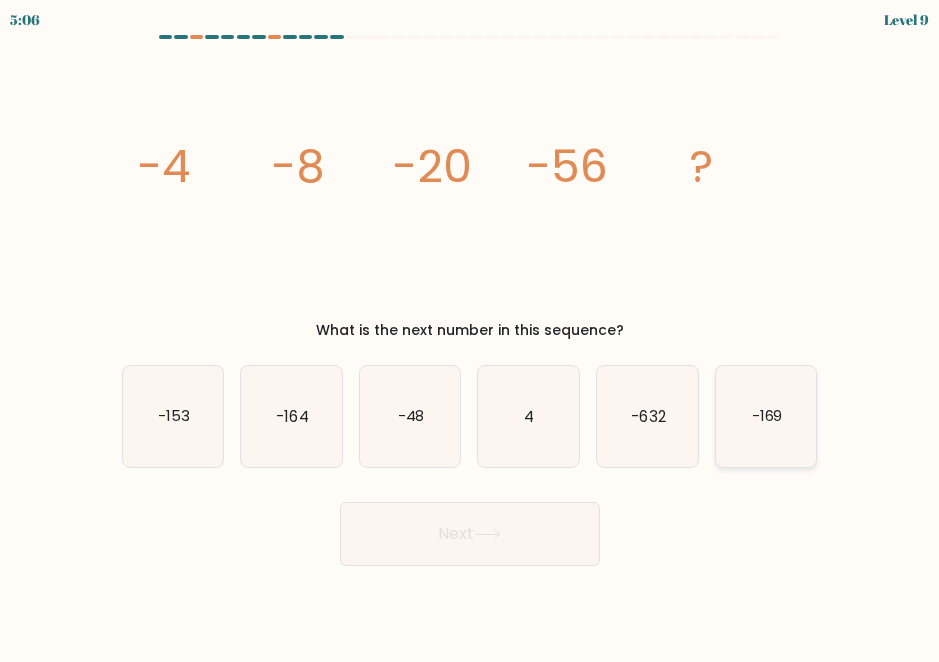 click on "-169" 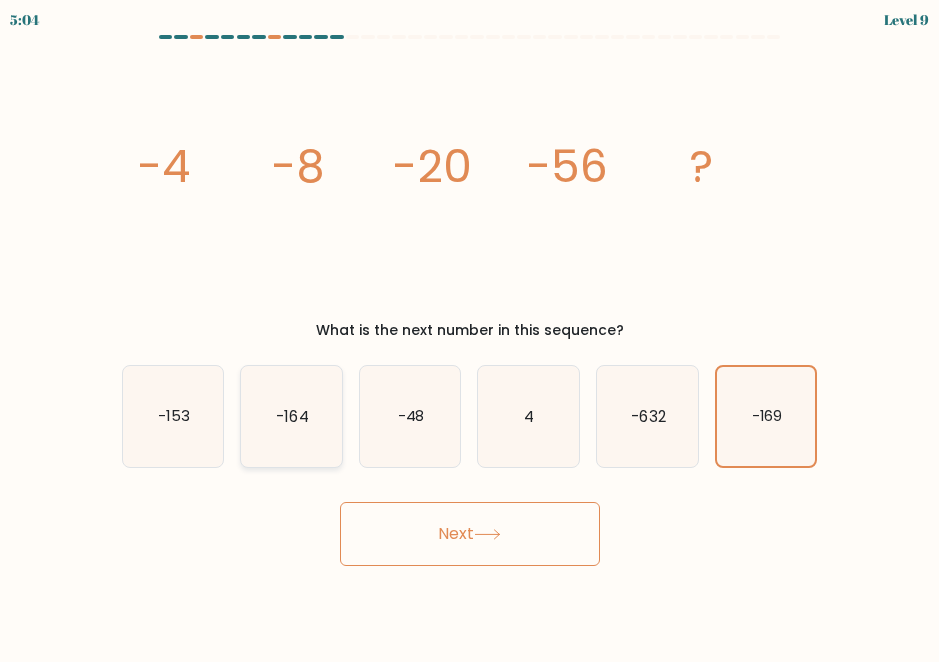 click on "-164" 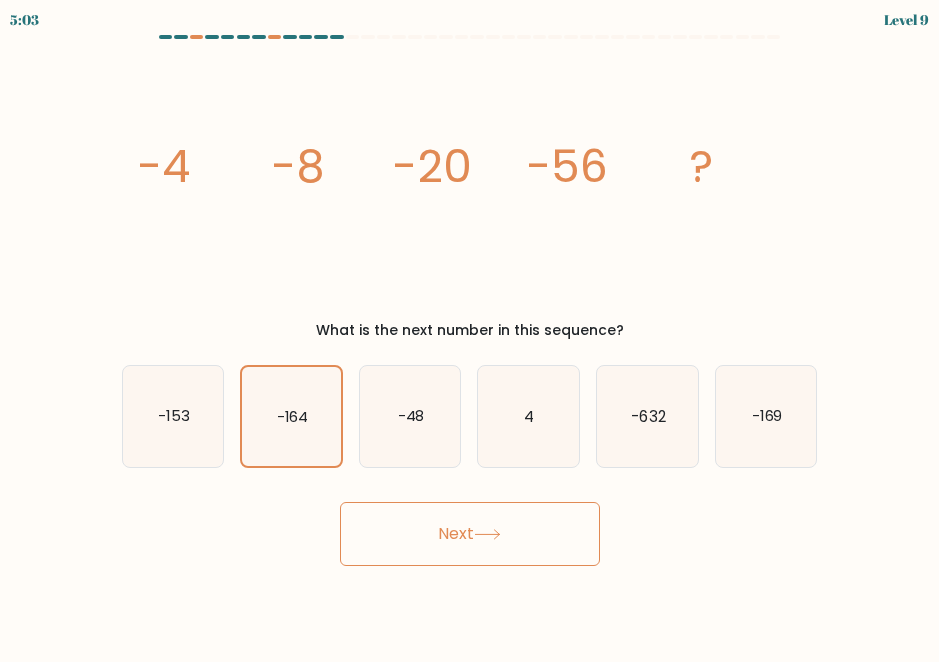 click on "Next" at bounding box center (470, 534) 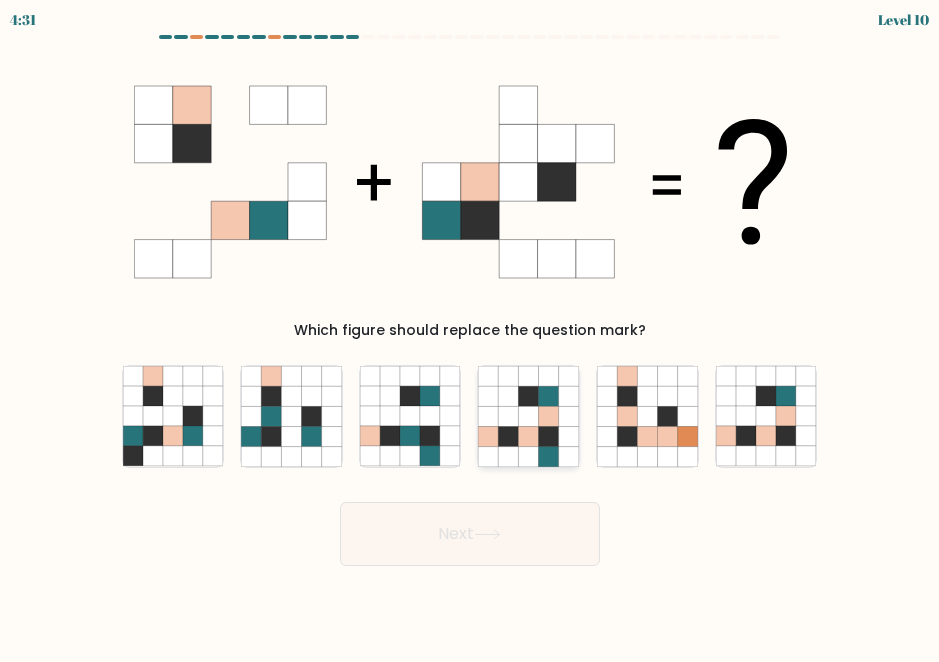 click 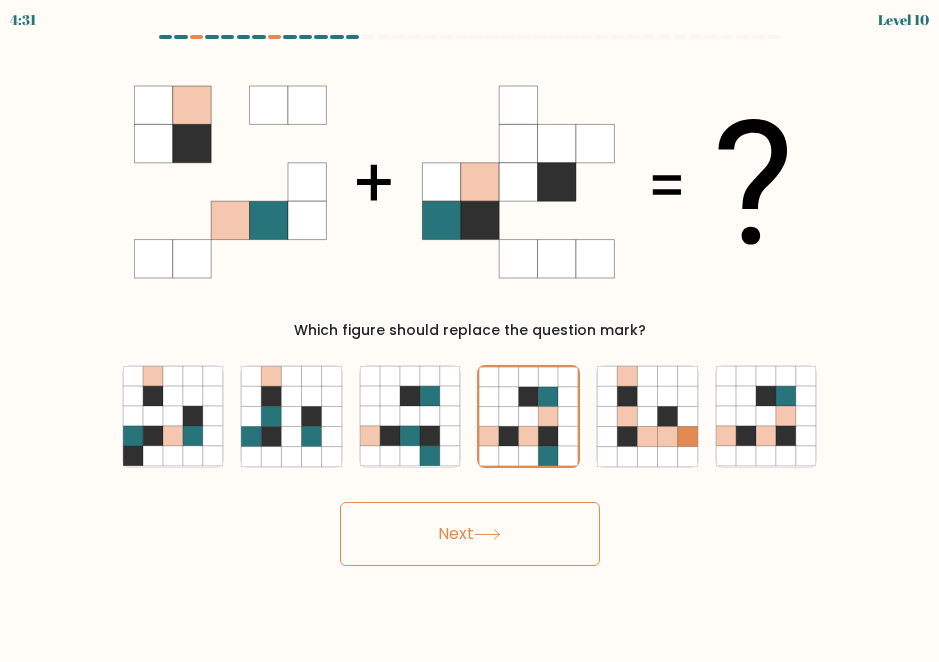 click on "Next" at bounding box center (470, 534) 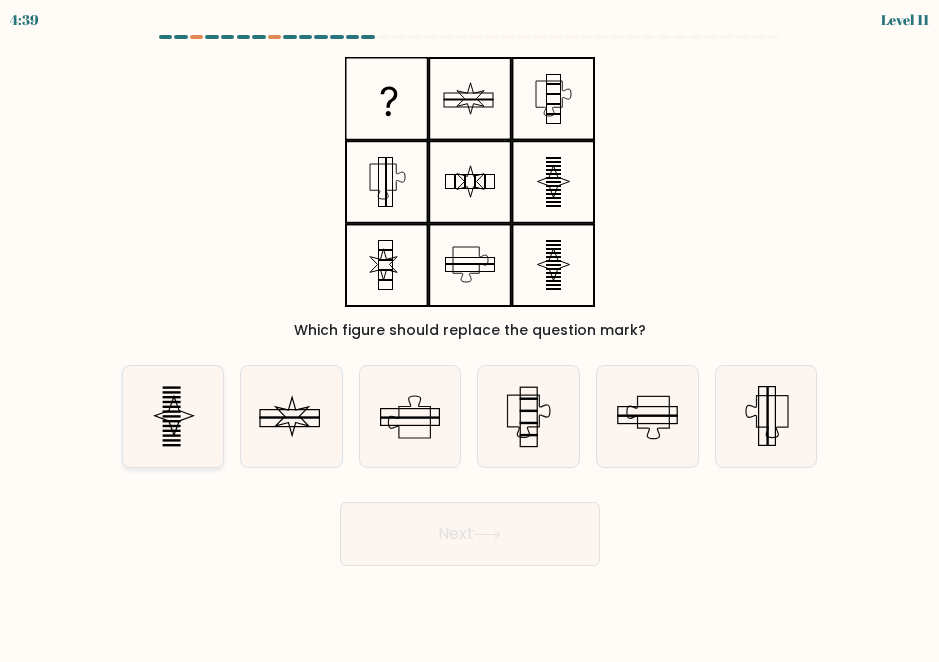 click 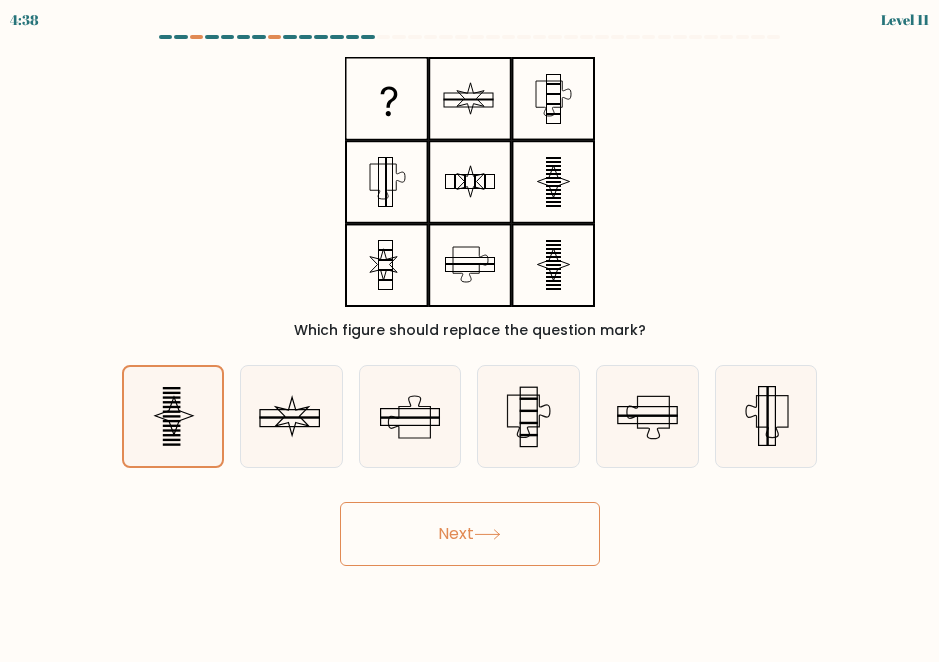 click on "Next" at bounding box center (470, 534) 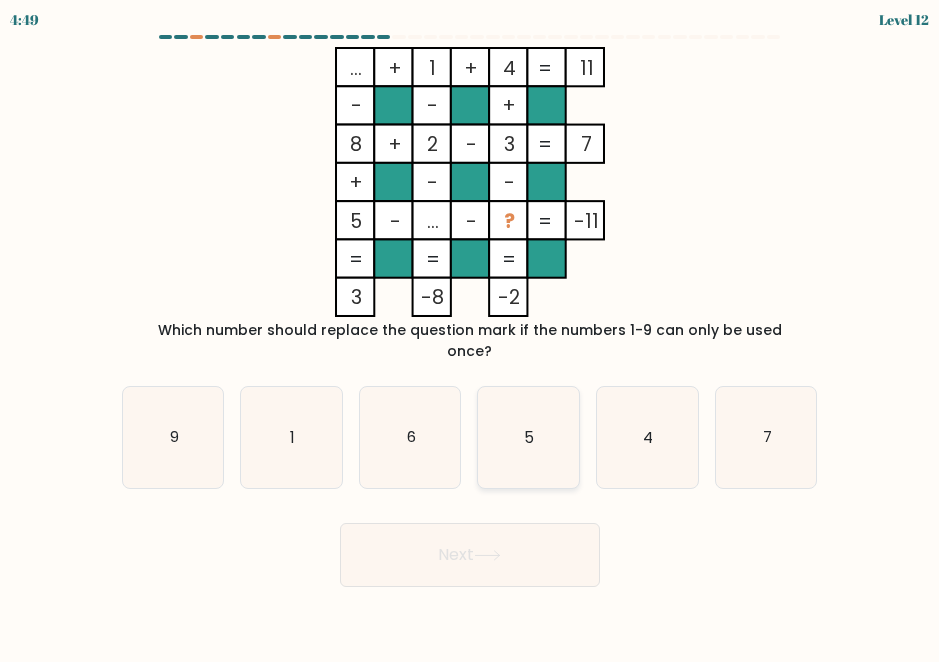 click on "5" 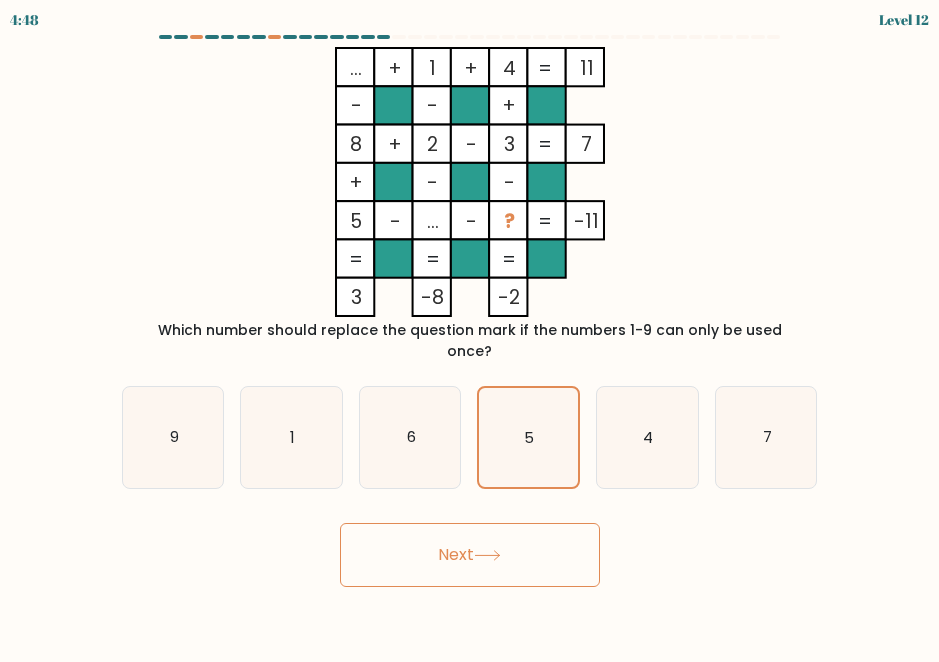 click on "Next" at bounding box center [470, 555] 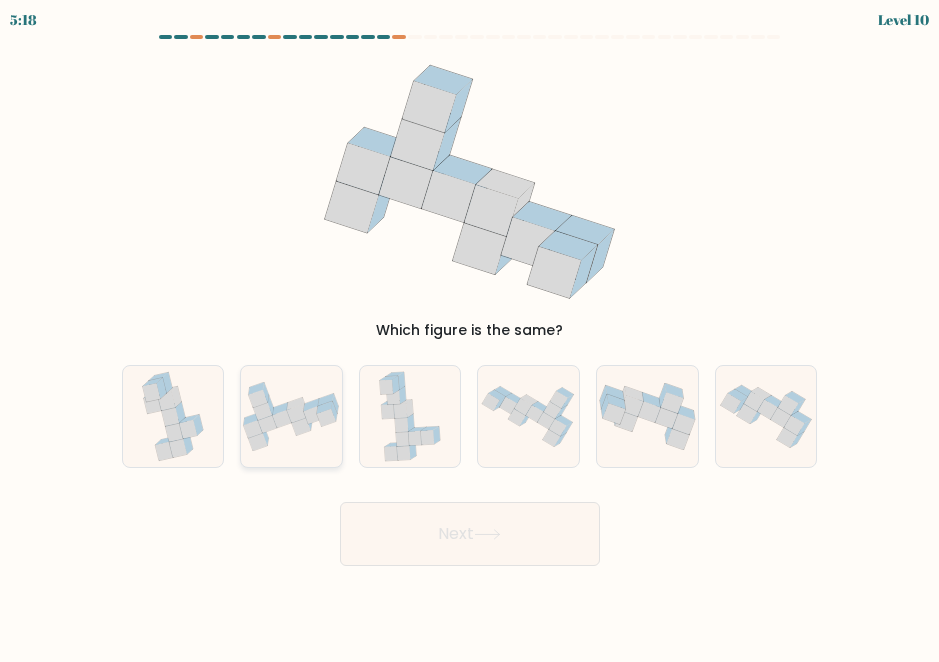 click 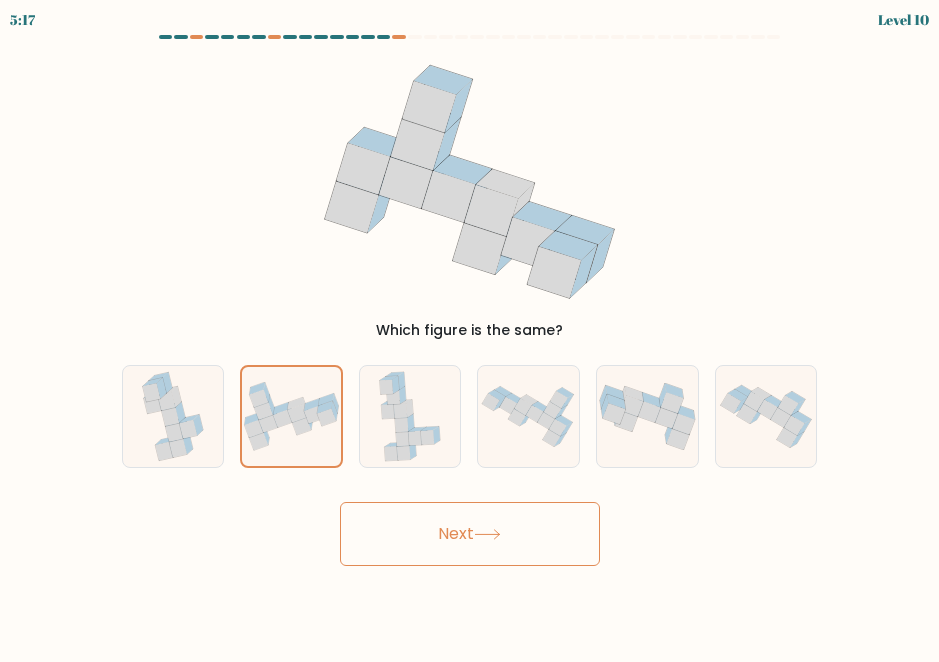 click on "Next" at bounding box center [470, 534] 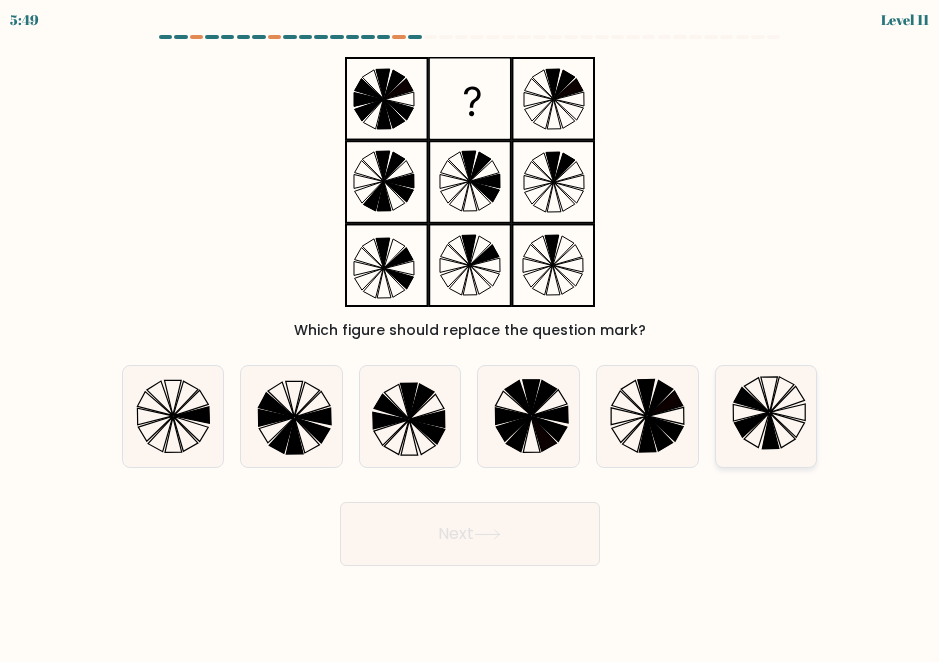 click 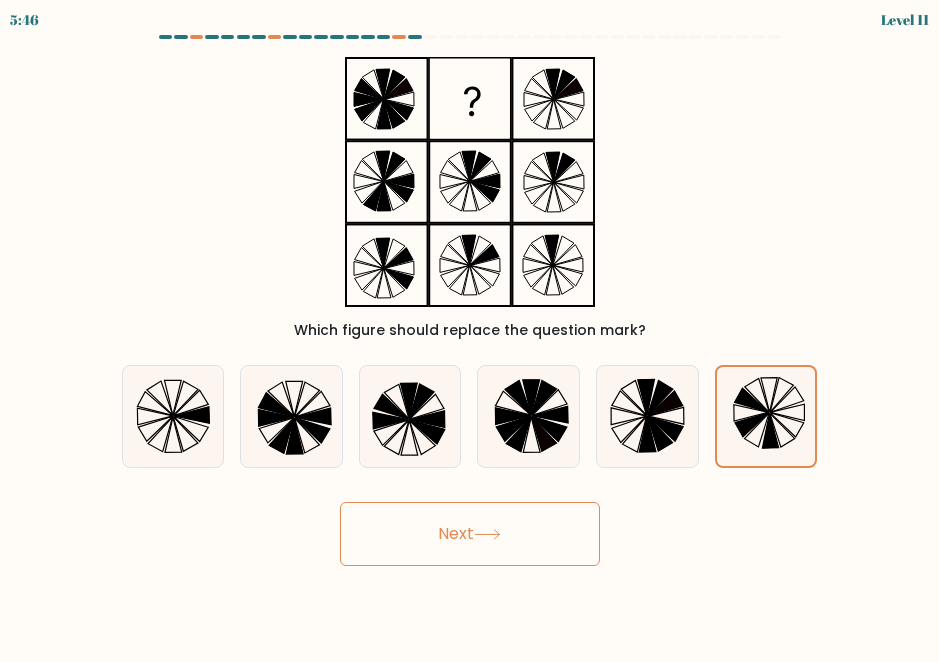 click on "Next" at bounding box center (470, 529) 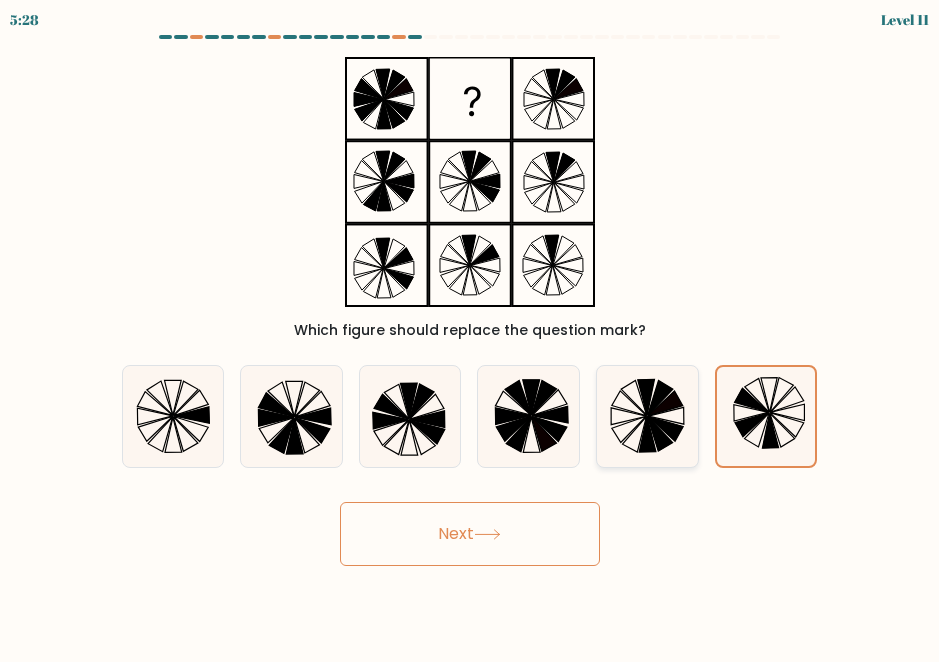 click 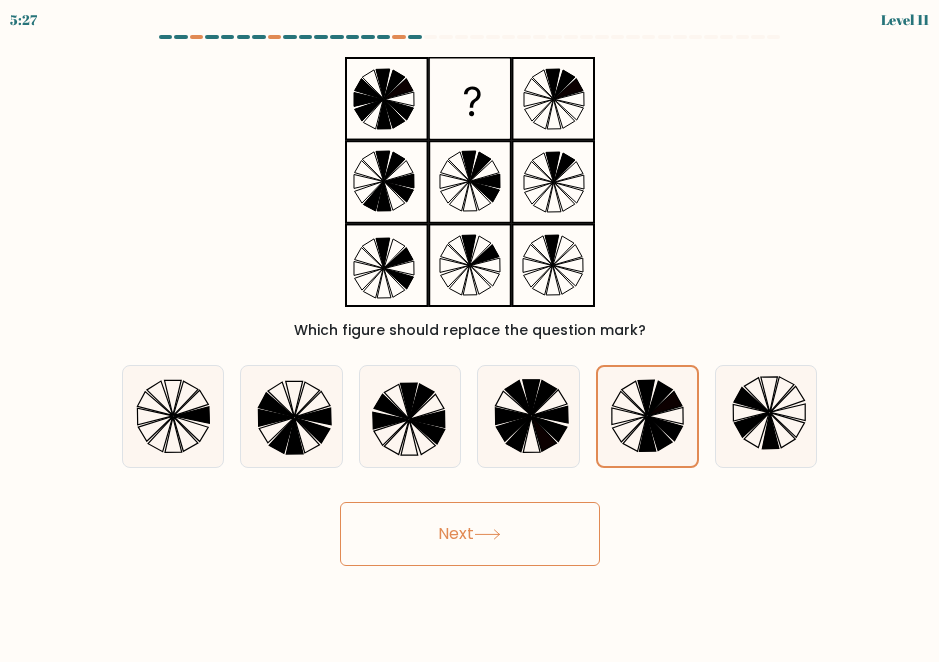 click on "Next" at bounding box center [470, 534] 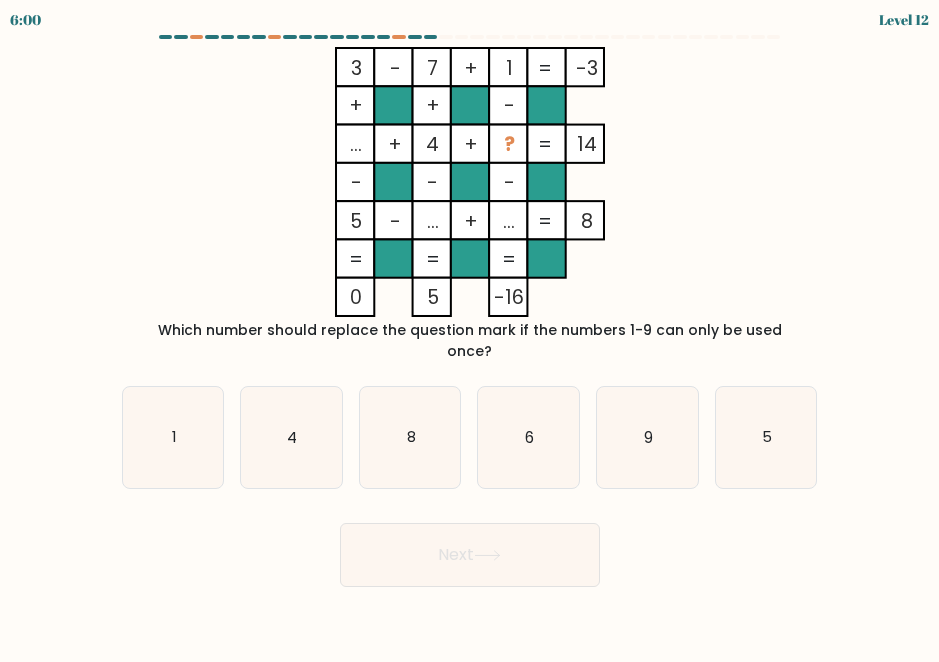 click on "Next" at bounding box center (470, 555) 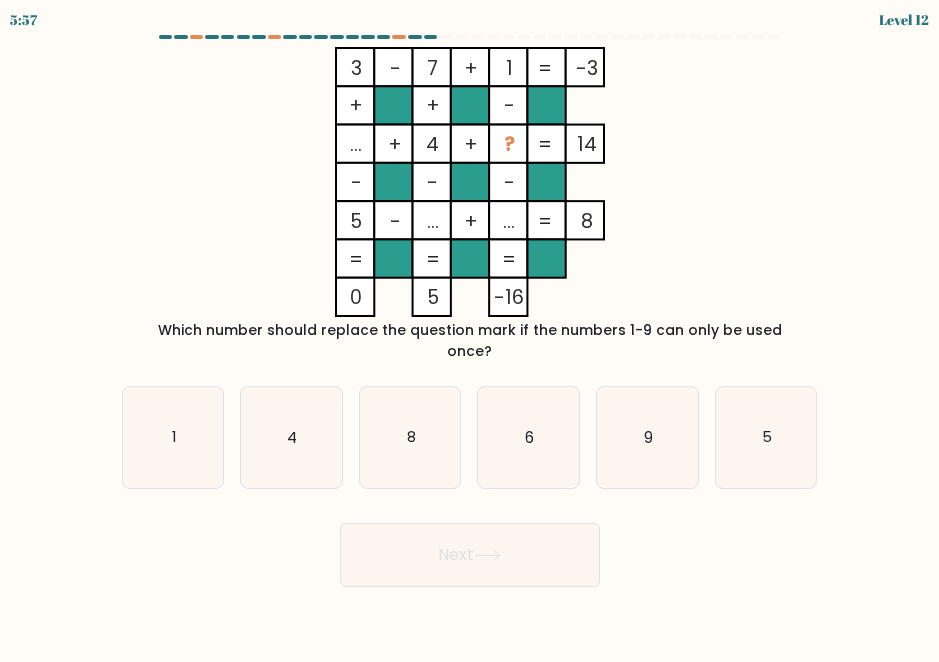 click on "3    -    7    +    1    -3    +    +    -    ...    +    4    +    ?    14    -    -    -    5    -    ...    +    ...    =   8    =   =   =   =   0    5    -16    =" 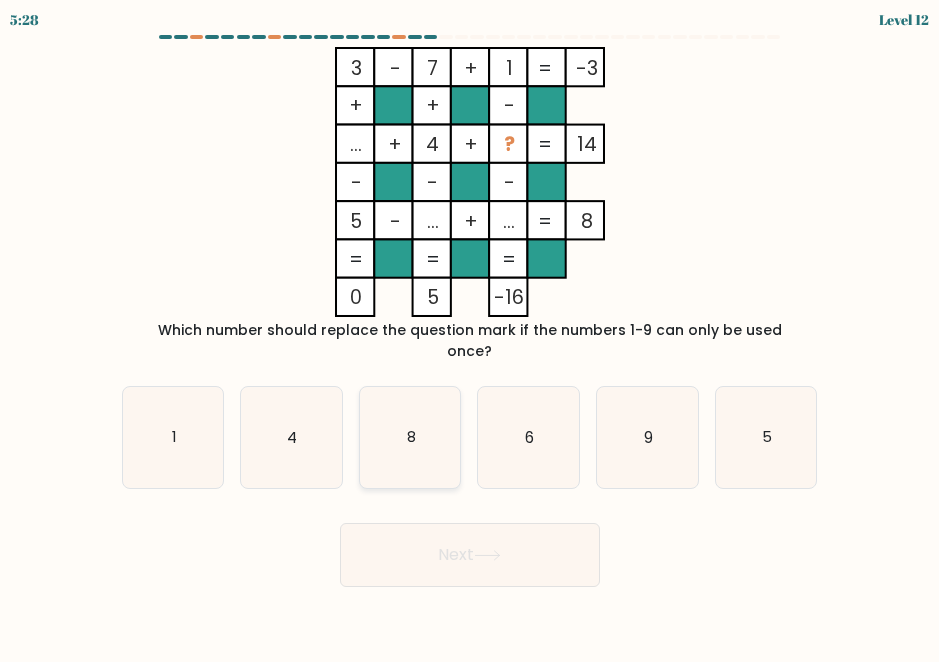 click on "8" 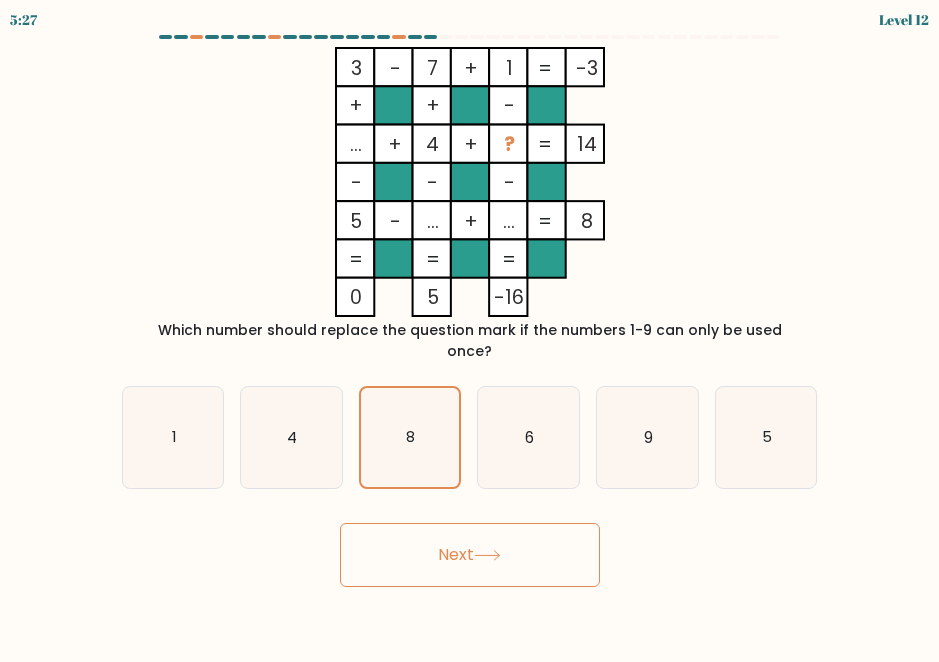 click on "Next" at bounding box center (470, 555) 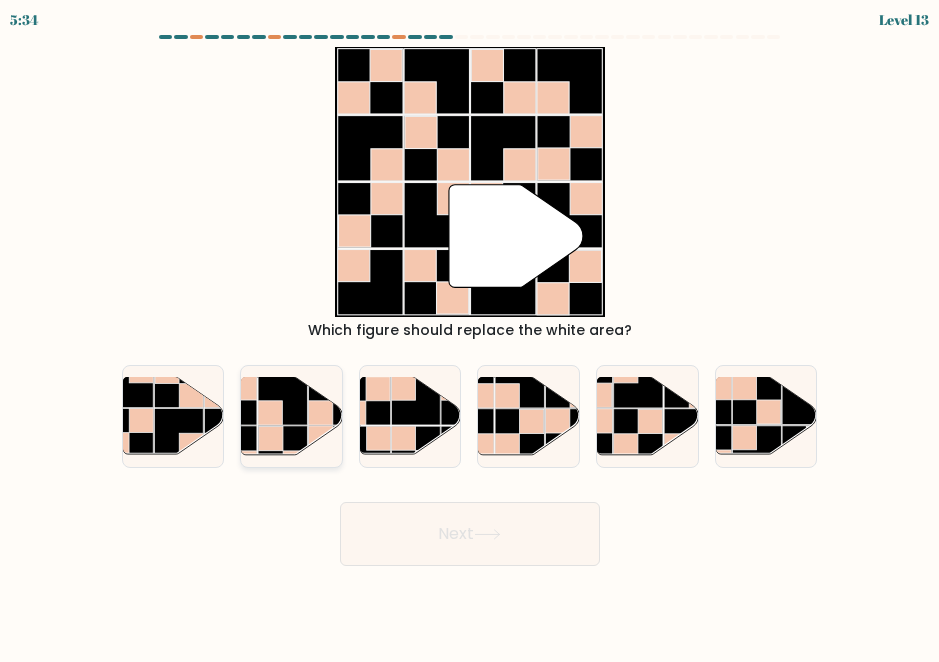 click 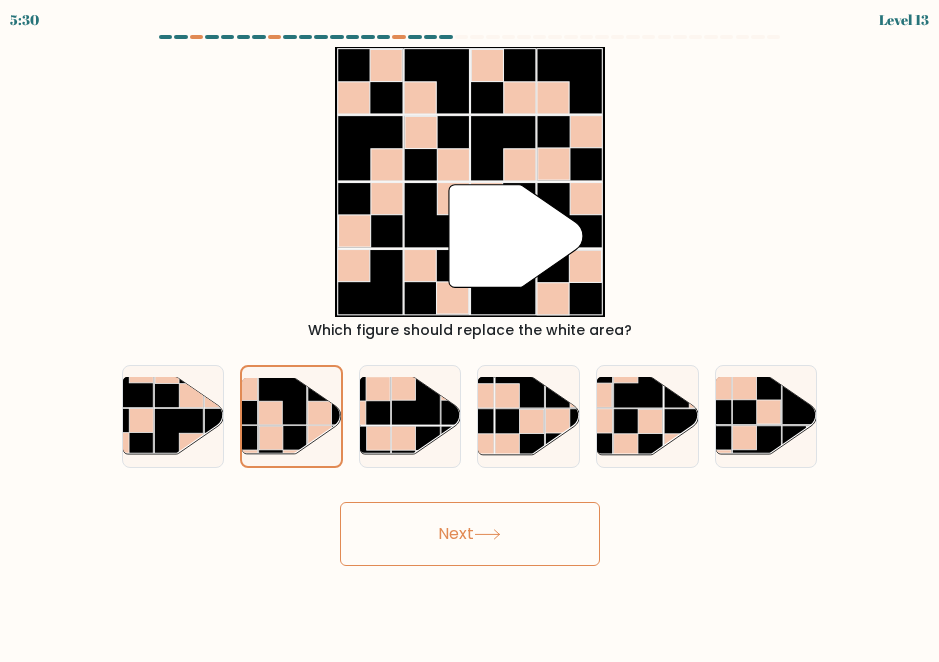 click on "Next" at bounding box center [470, 534] 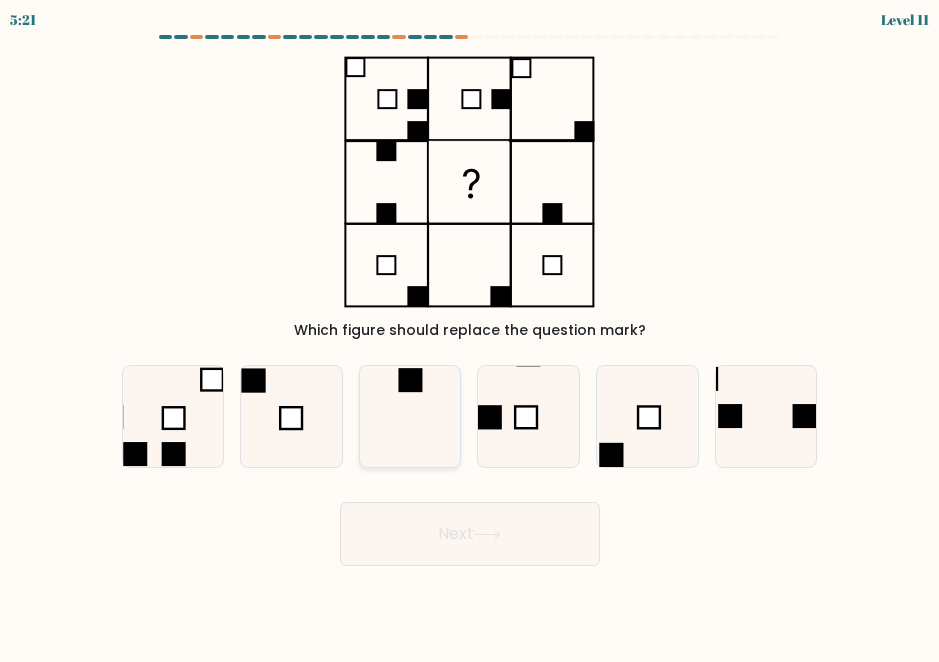 click 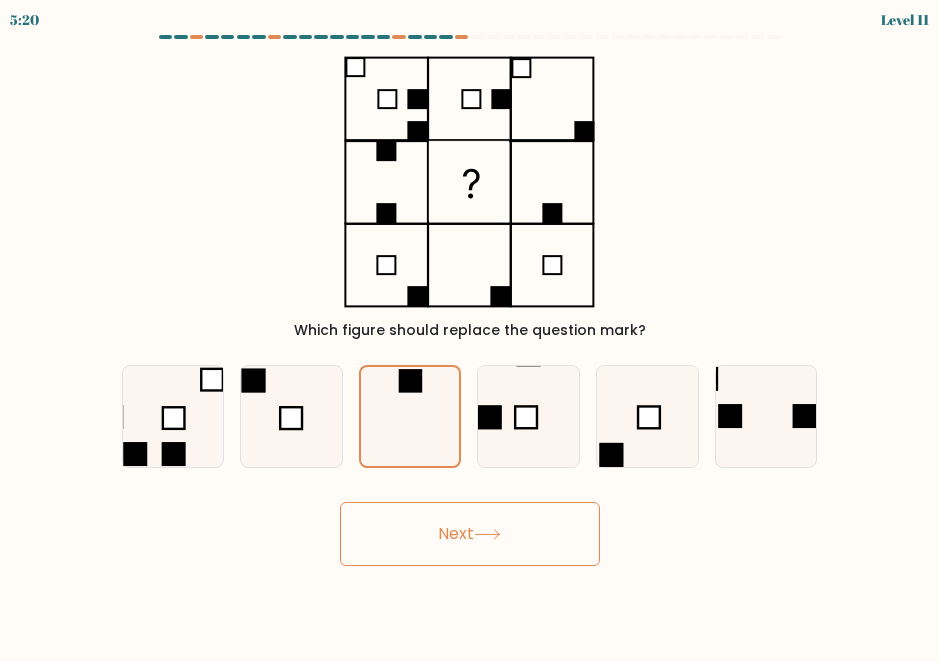 click on "Next" at bounding box center [470, 534] 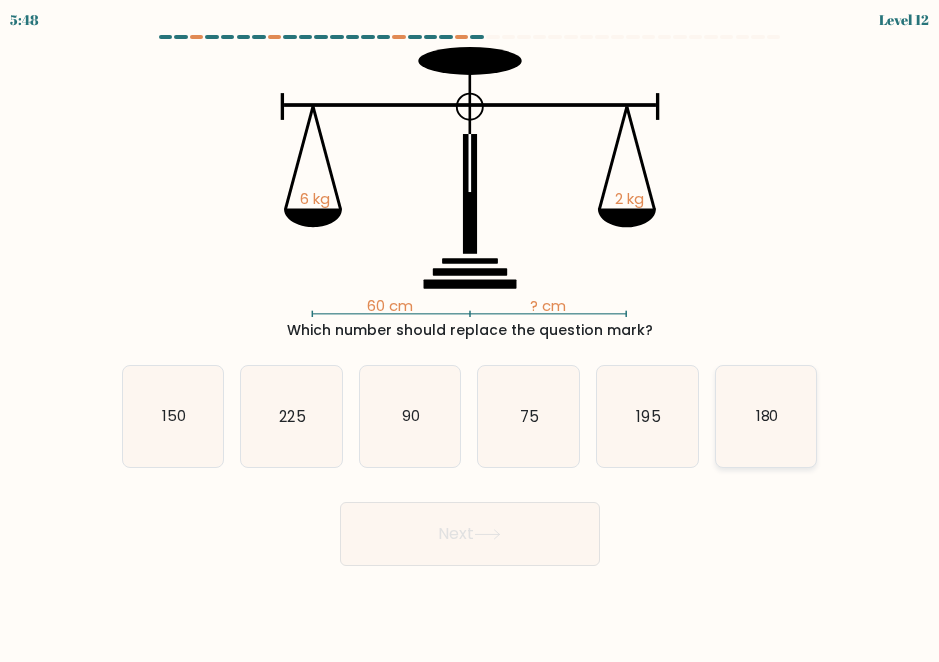 click on "180" 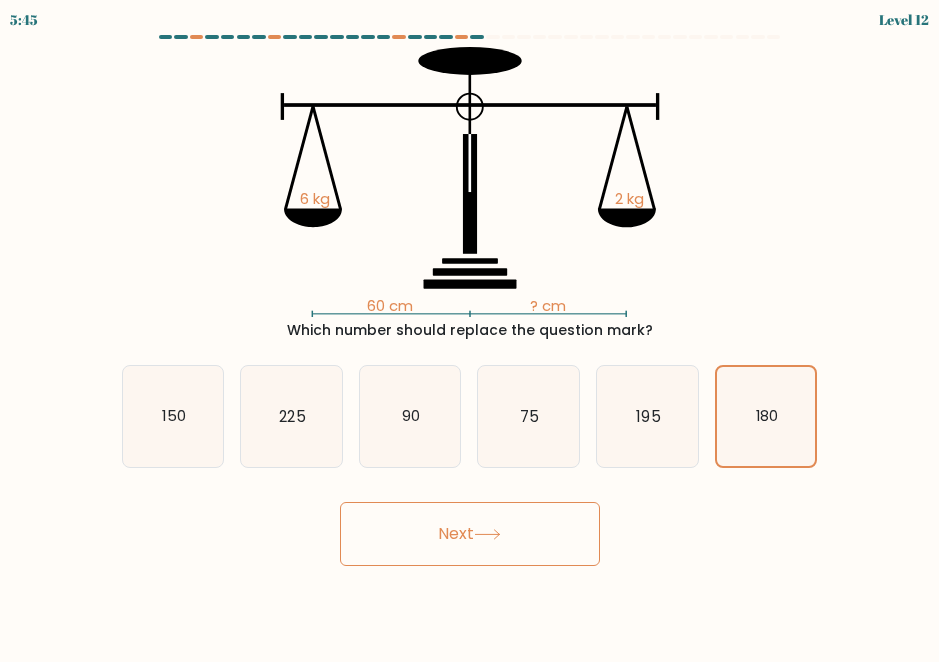 click on "Next" at bounding box center (470, 534) 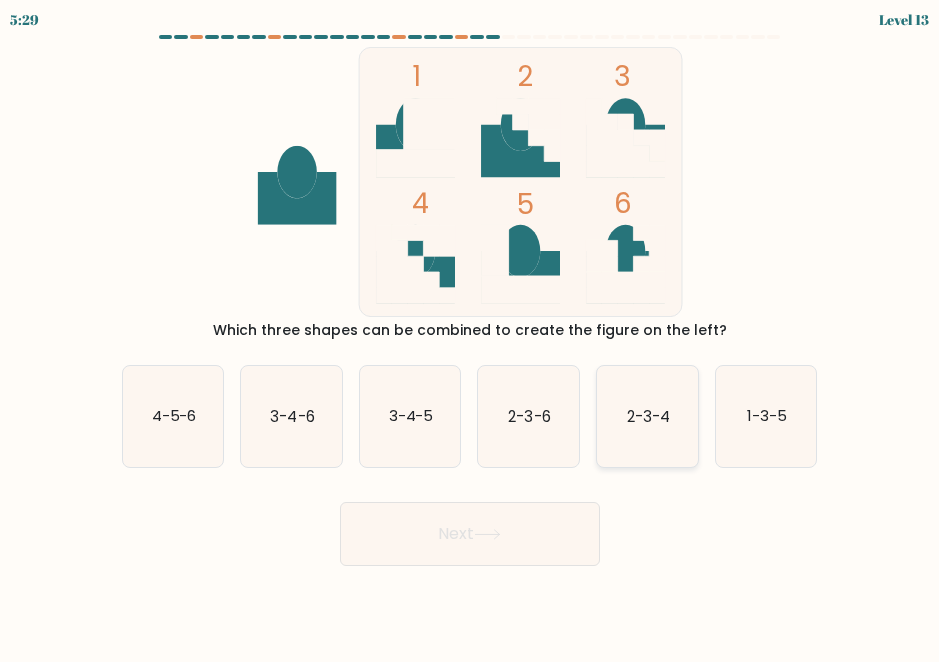 click on "2-3-4" 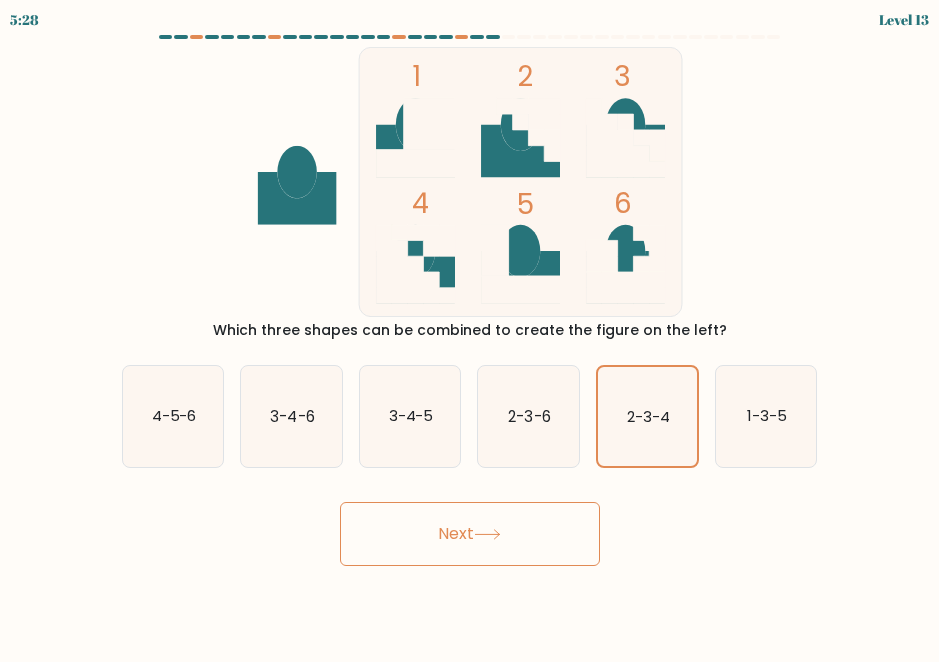 click on "Next" at bounding box center (470, 534) 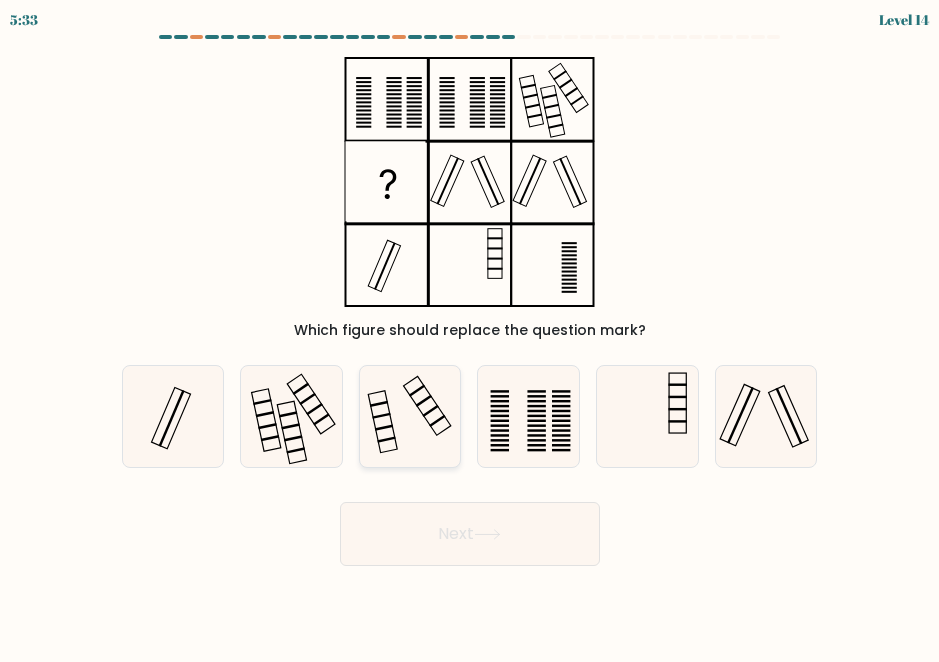 click 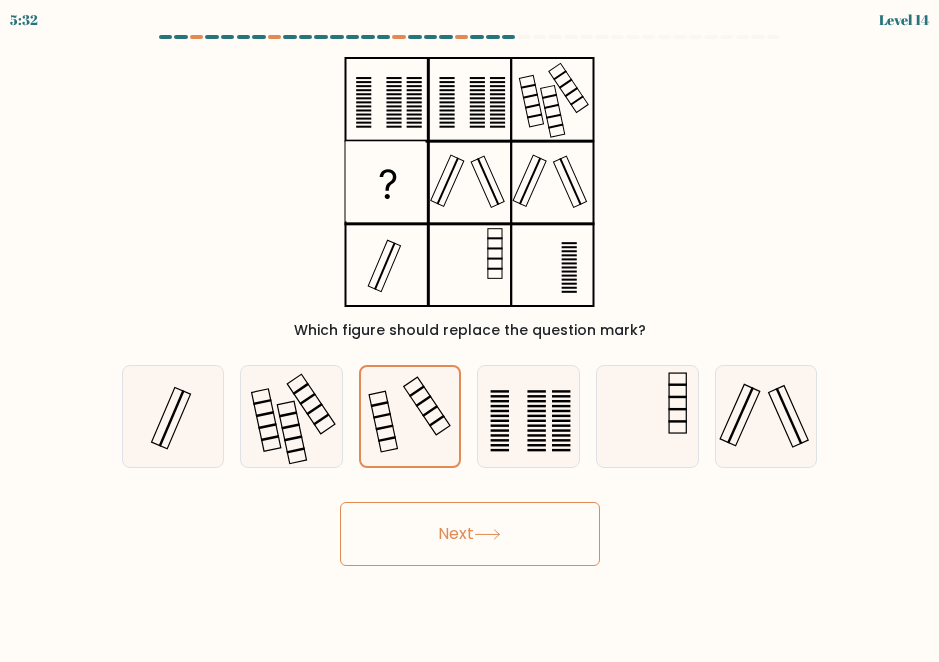 click on "Next" at bounding box center [470, 534] 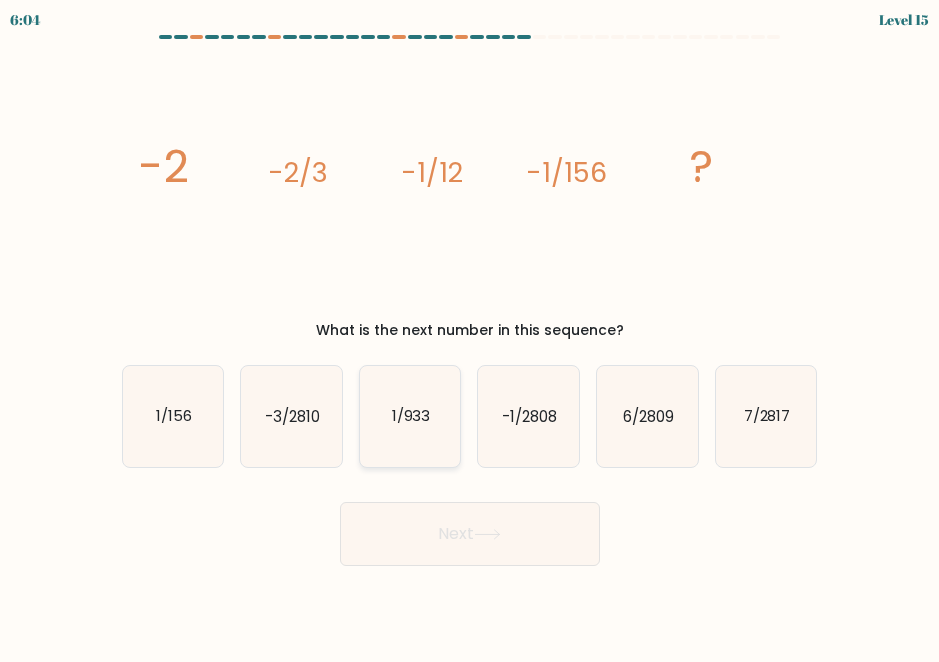click on "1/933" 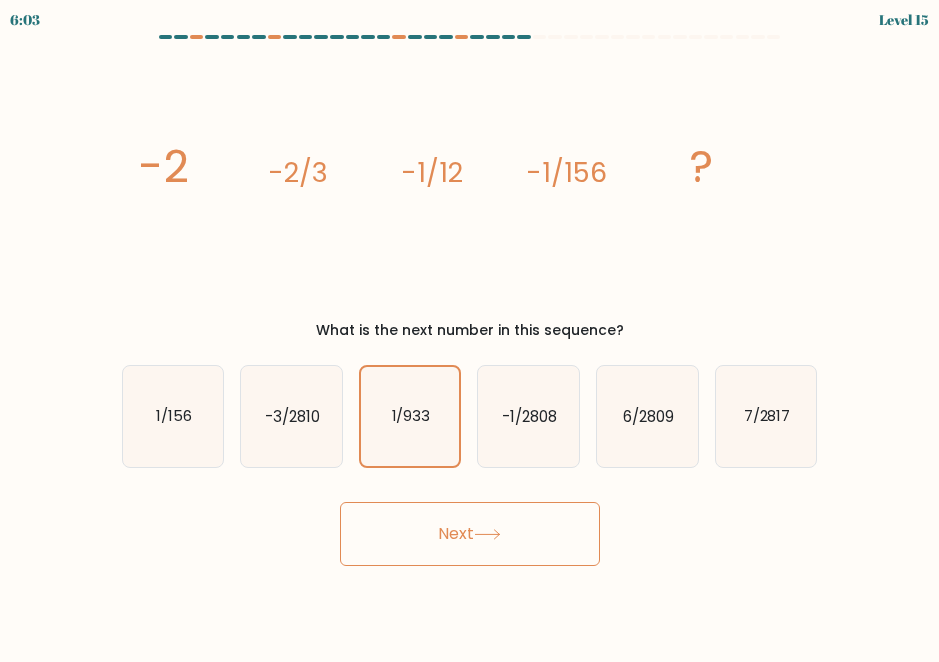 click on "Next" at bounding box center (470, 534) 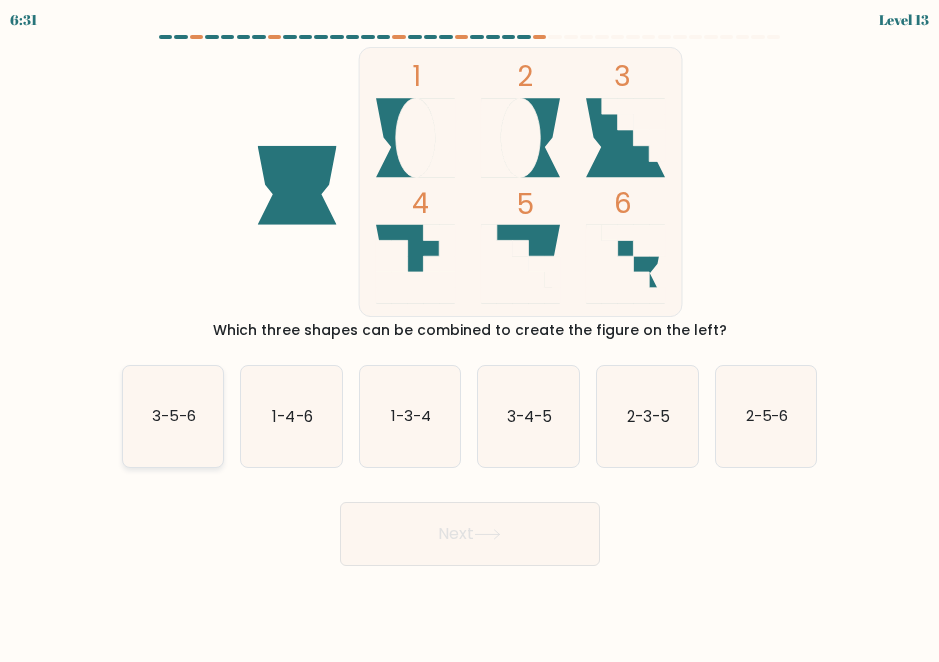 click on "3-5-6" 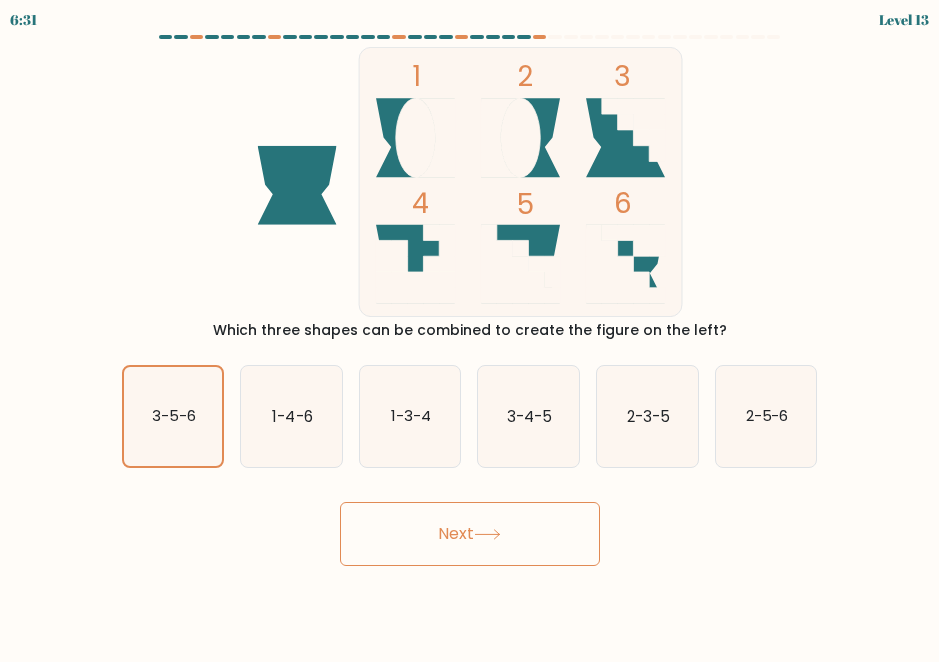 click on "Next" at bounding box center (470, 534) 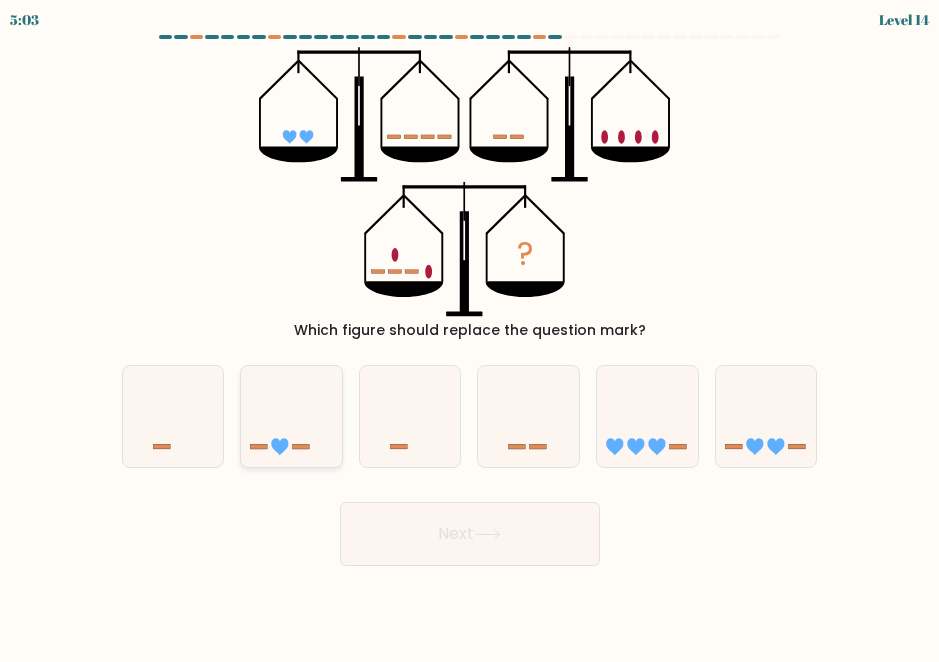 click 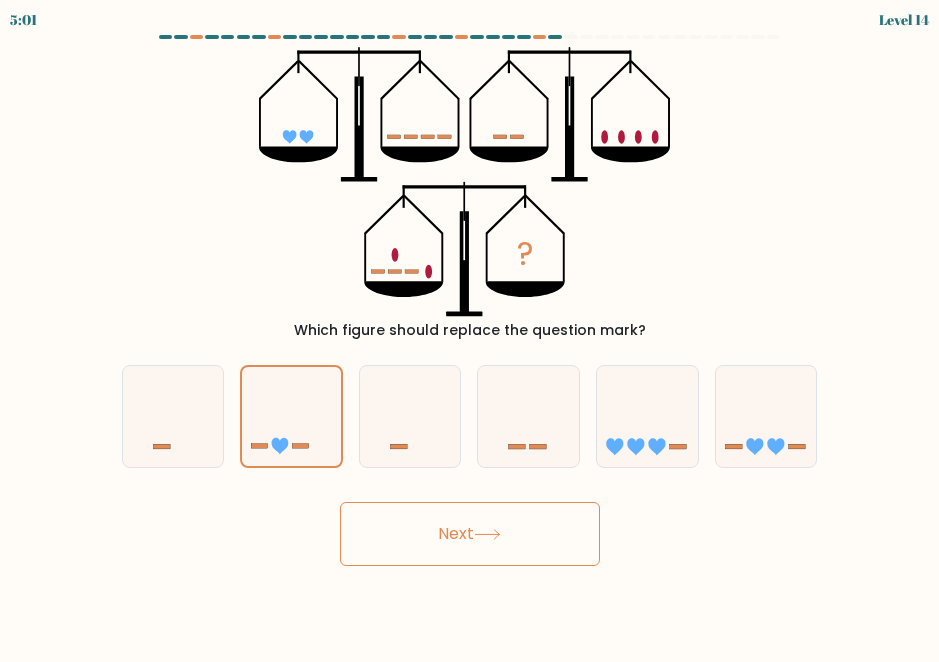 click on "Next" at bounding box center [470, 534] 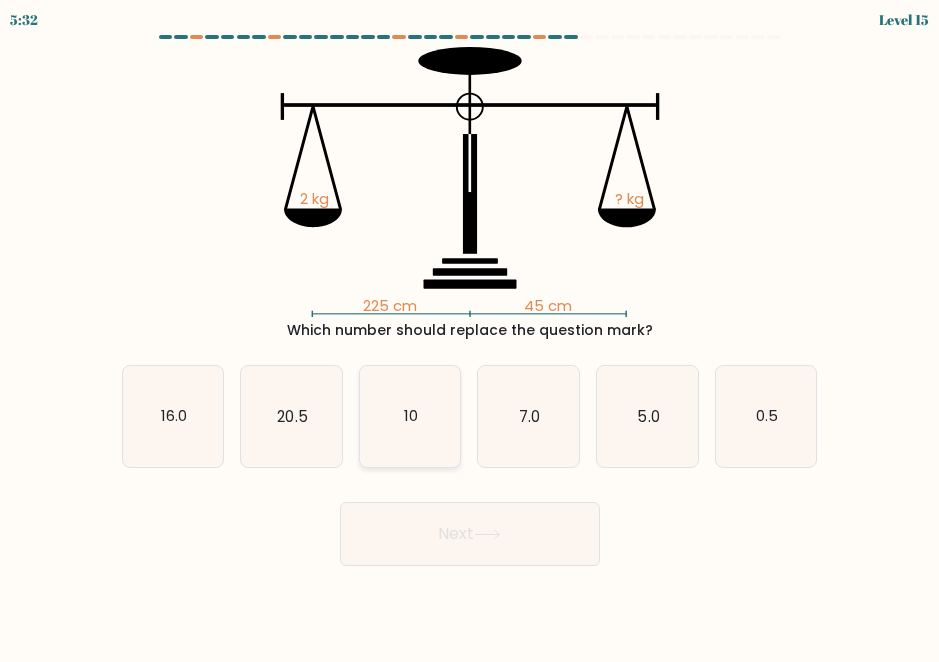 click on "10" 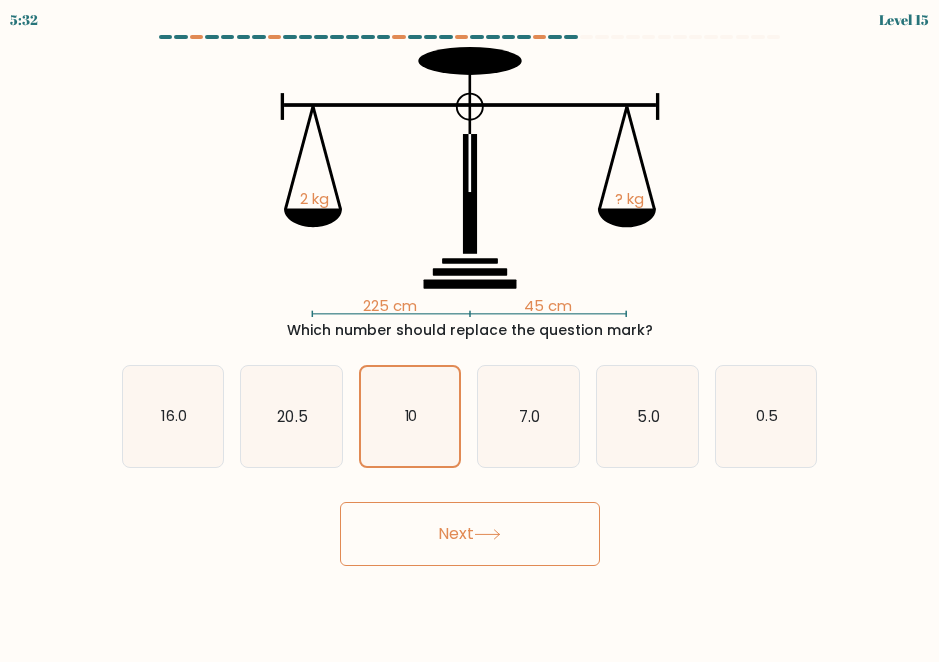 click on "Next" at bounding box center (470, 529) 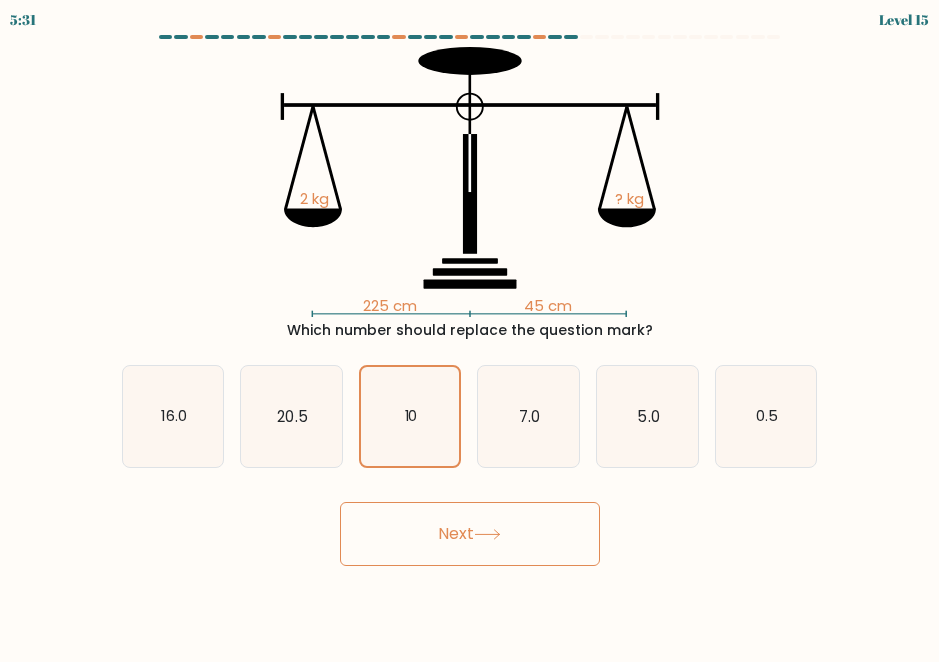 click on "Next" at bounding box center [470, 534] 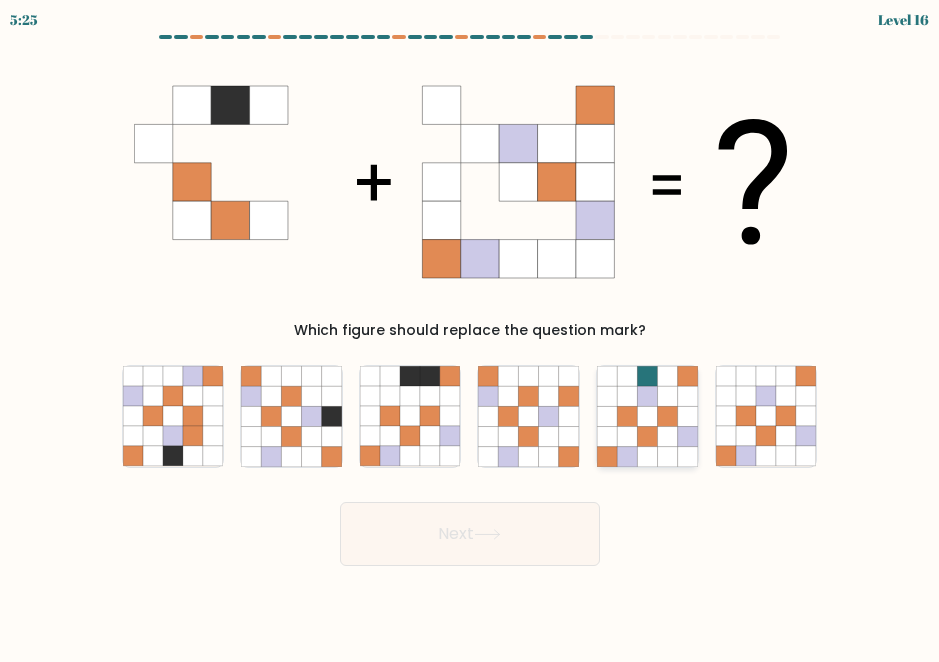click 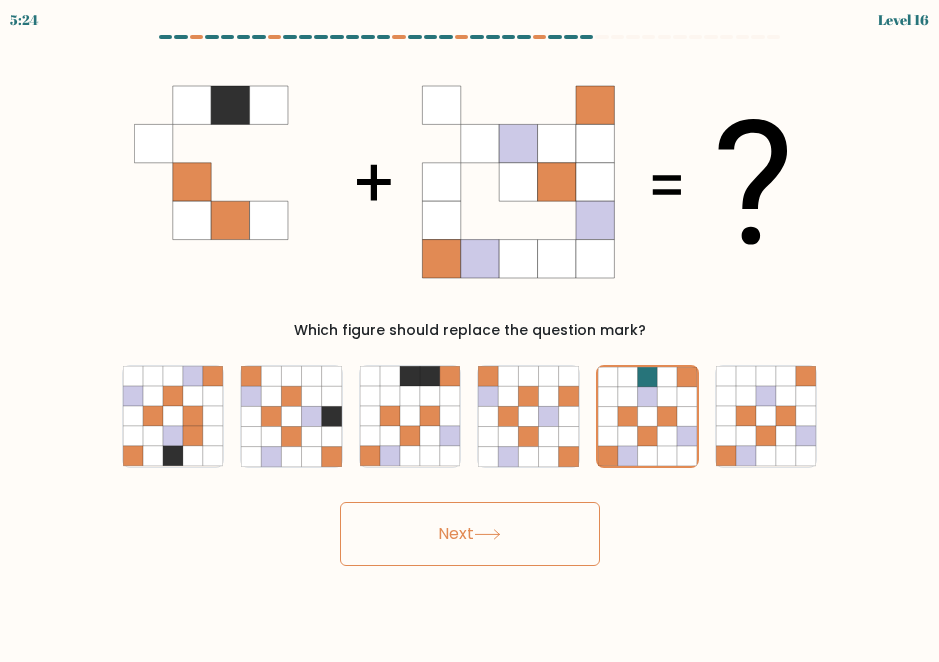 click on "Next" at bounding box center [470, 534] 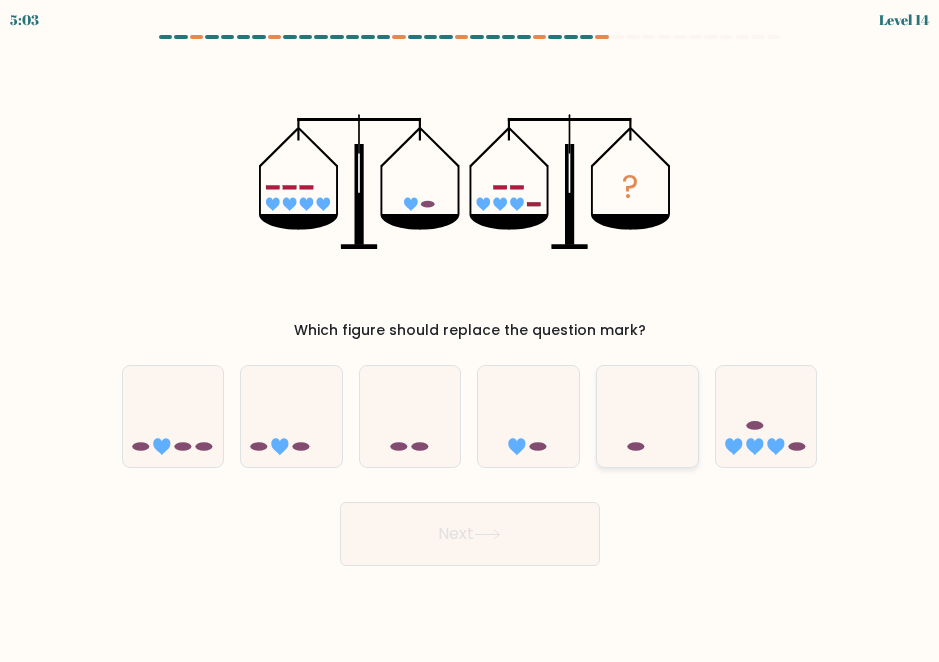 click 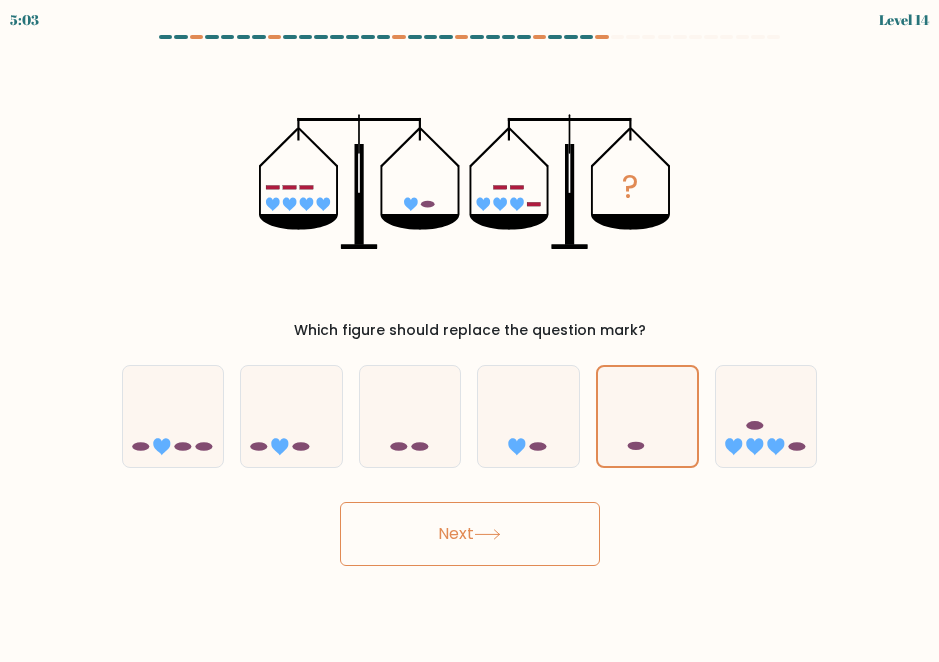 click on "Next" at bounding box center [470, 534] 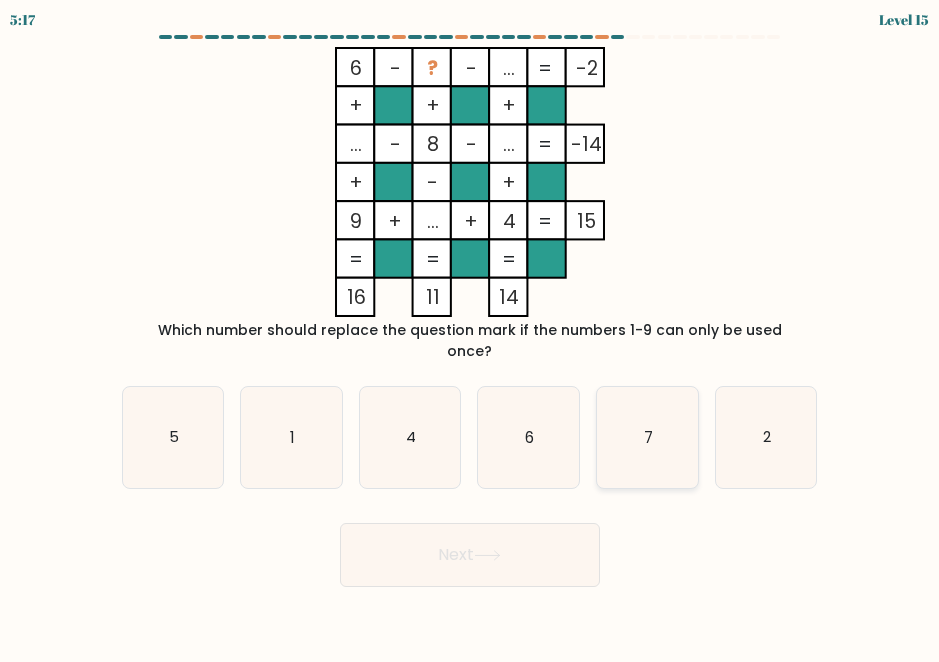 click on "7" 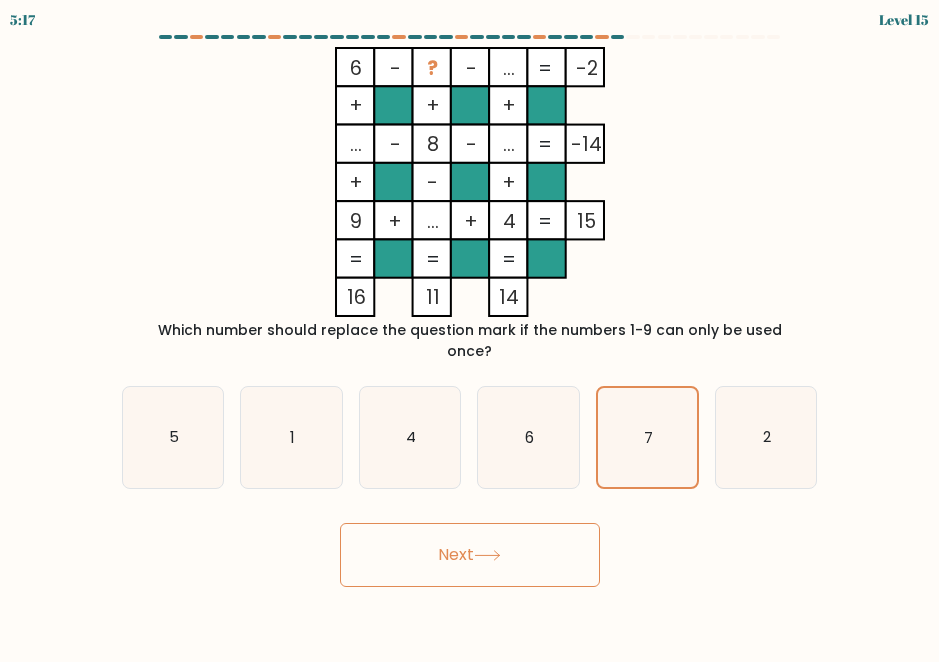 click on "Next" at bounding box center [470, 555] 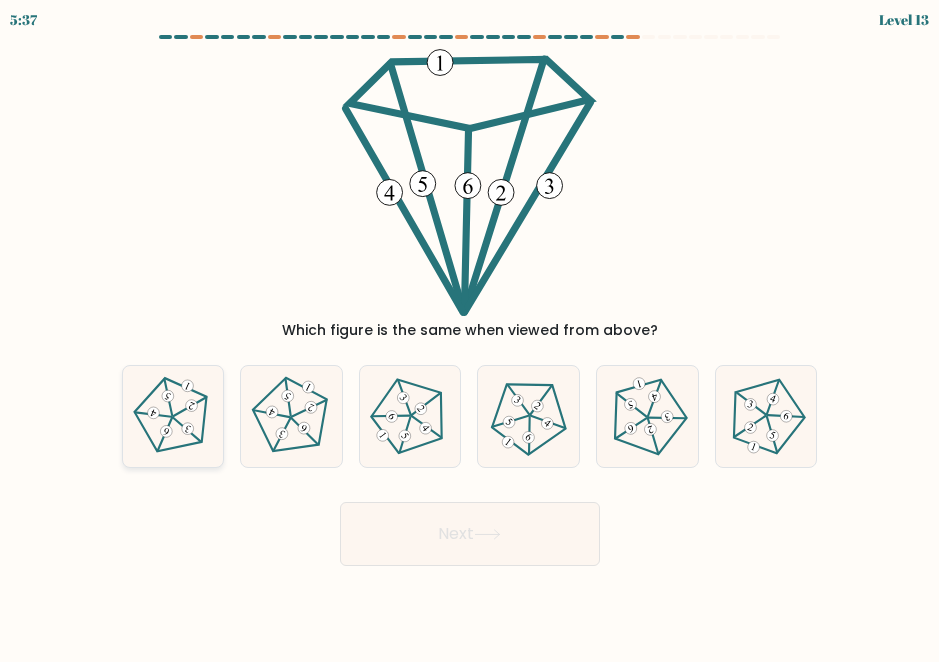 click at bounding box center [173, 416] 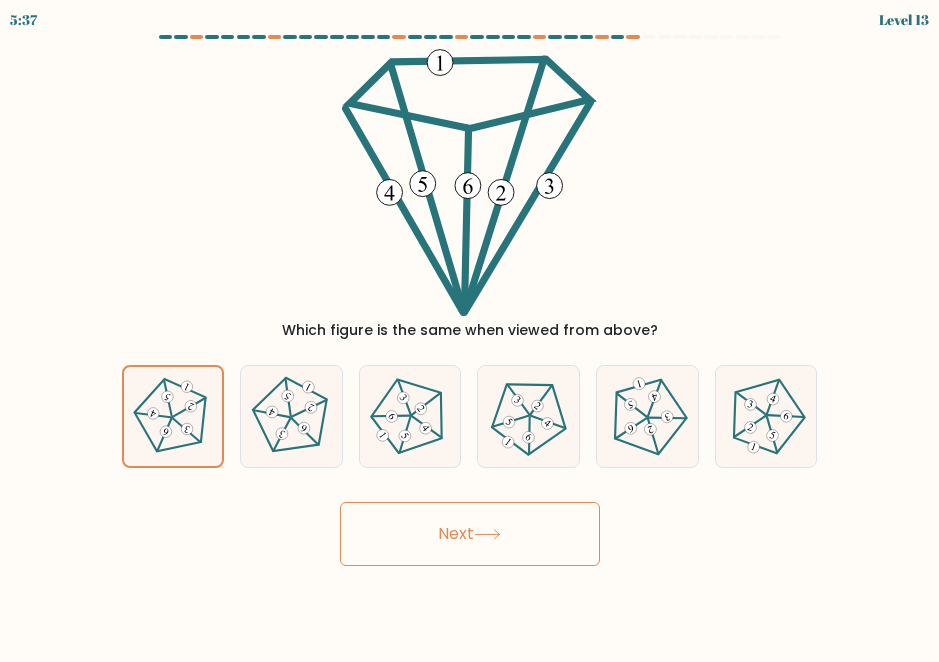 click on "Next" at bounding box center [470, 534] 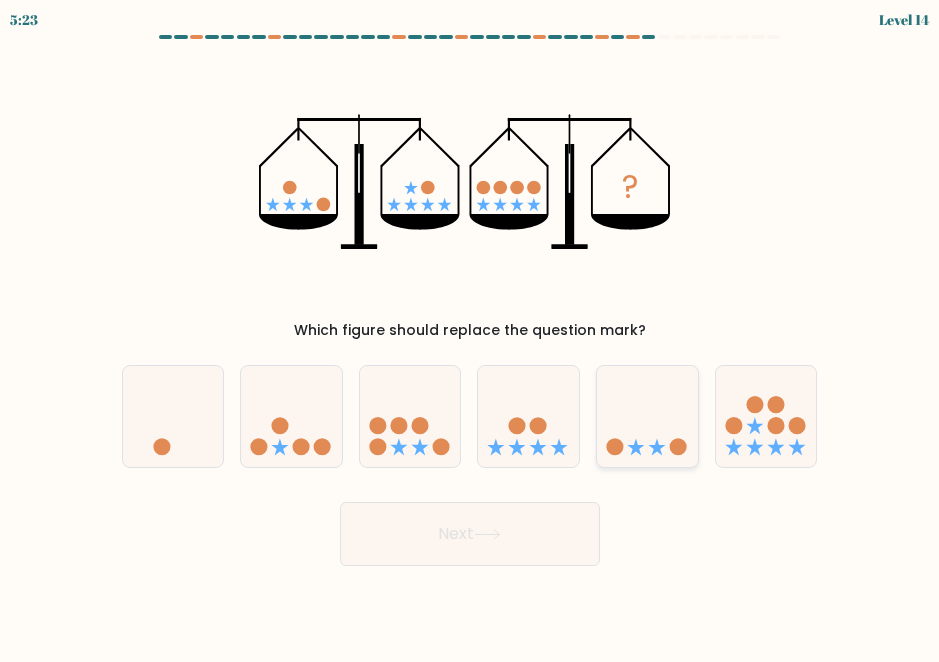 click 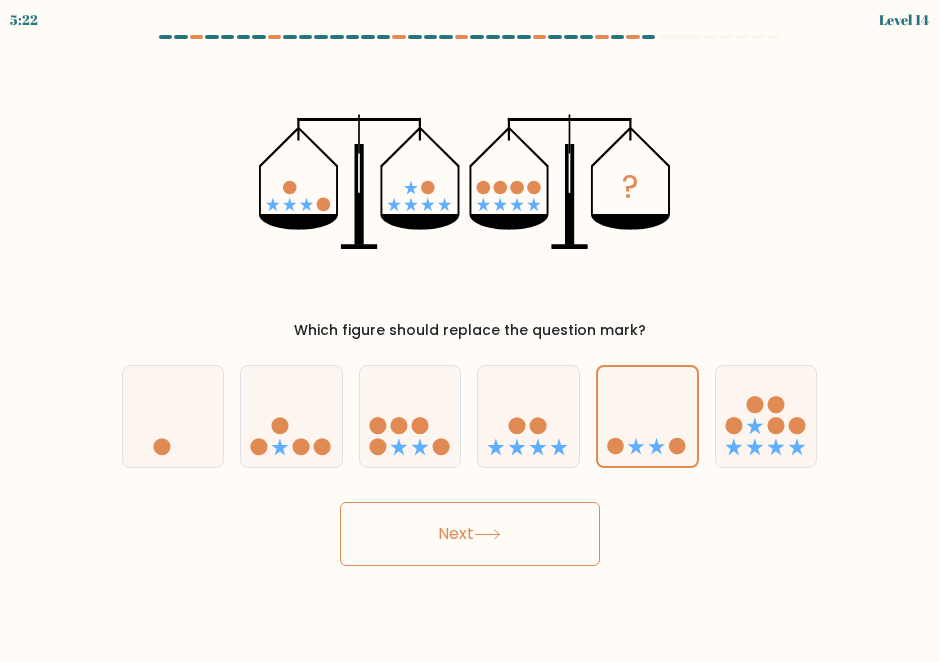 click on "Next" at bounding box center [470, 534] 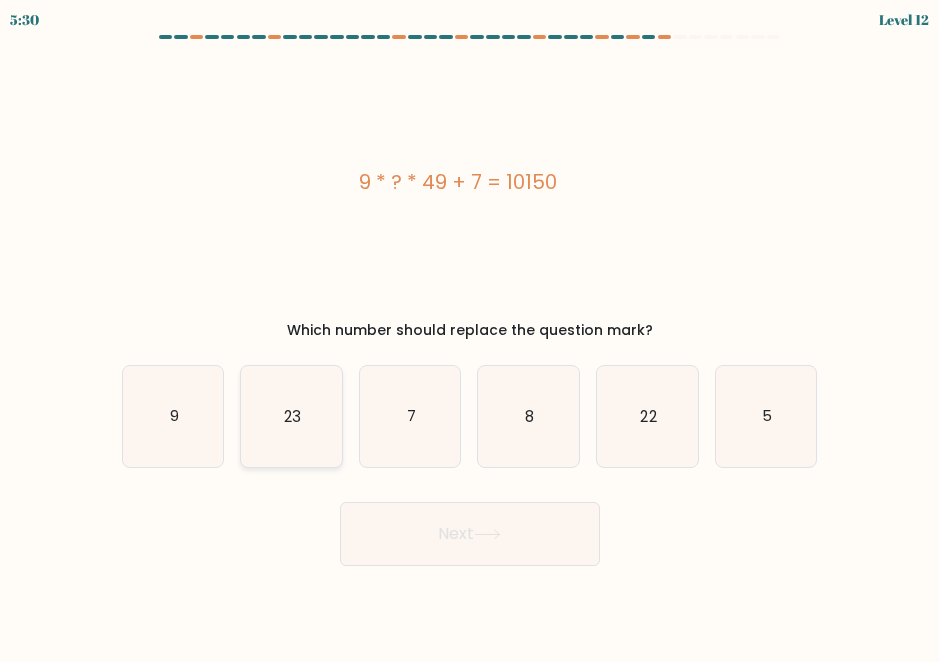 click on "23" 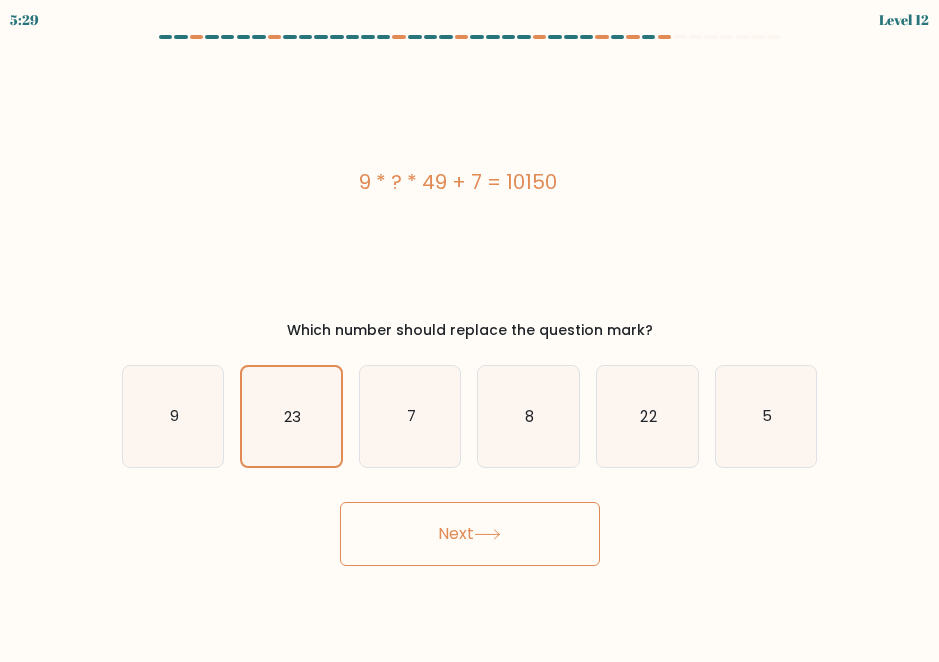 click on "Next" at bounding box center (470, 534) 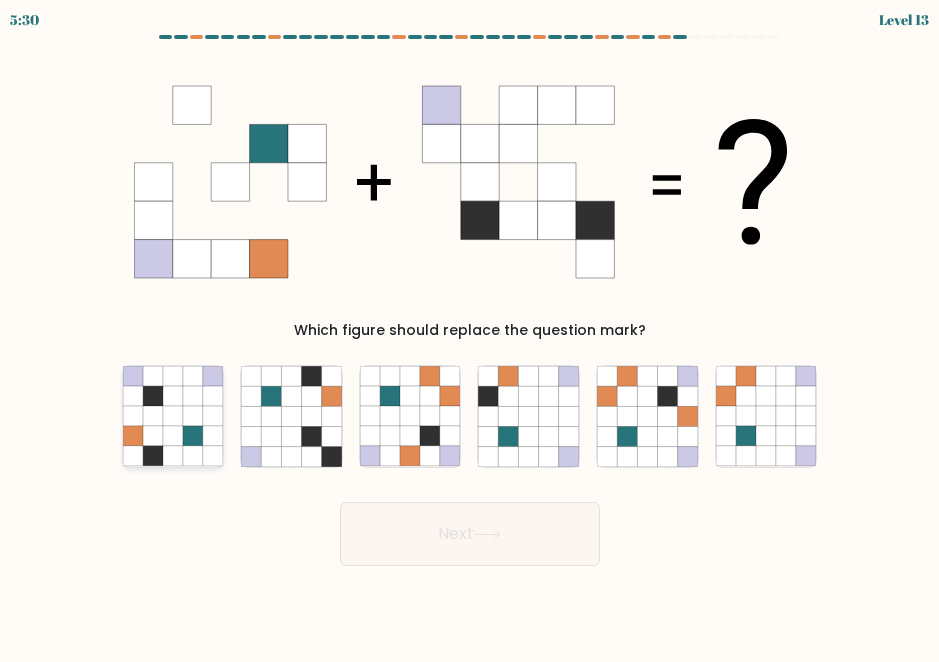 click 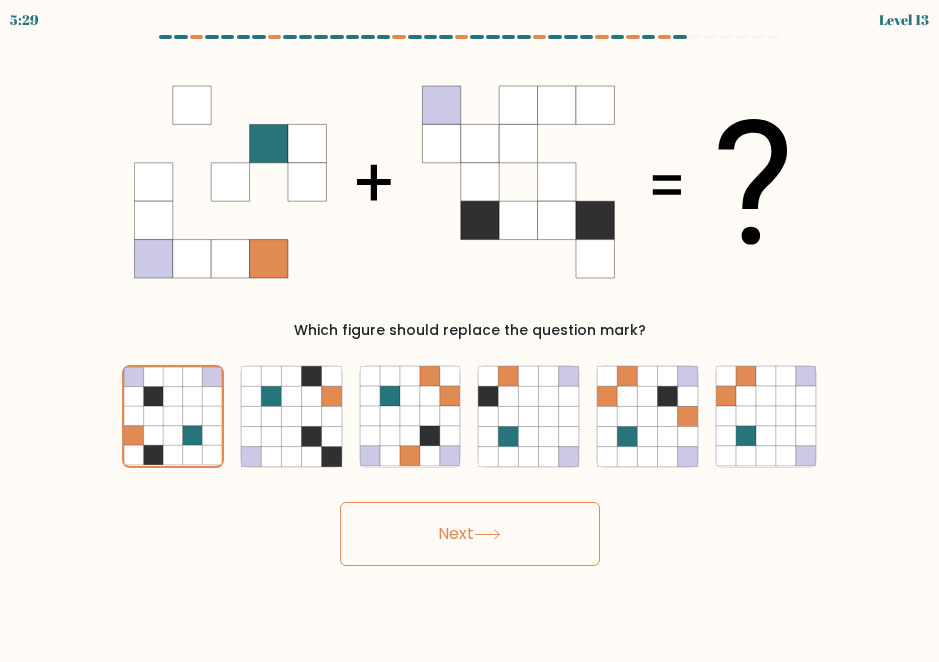 click on "Next" at bounding box center [470, 534] 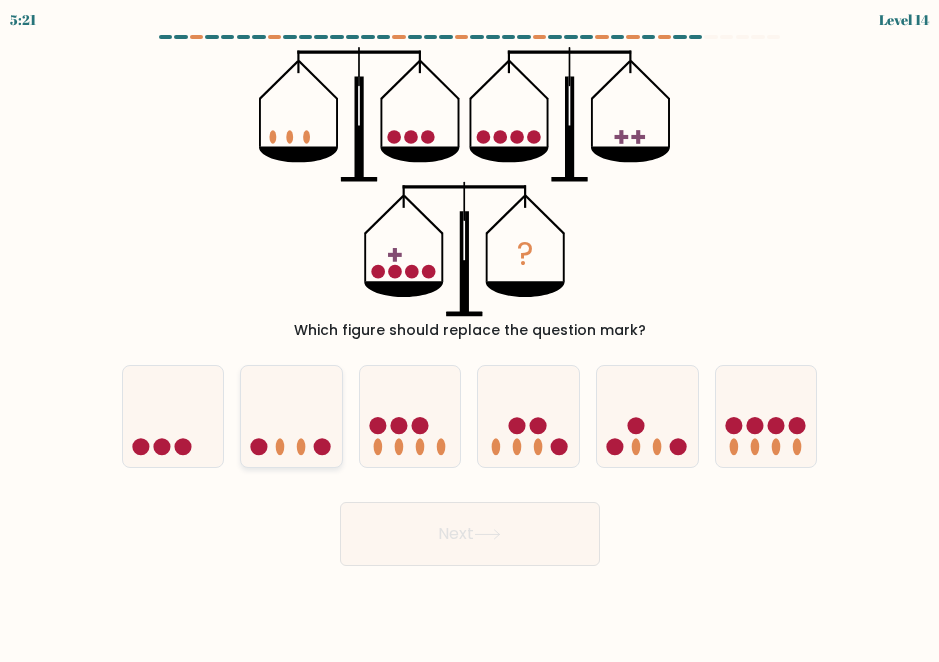 click 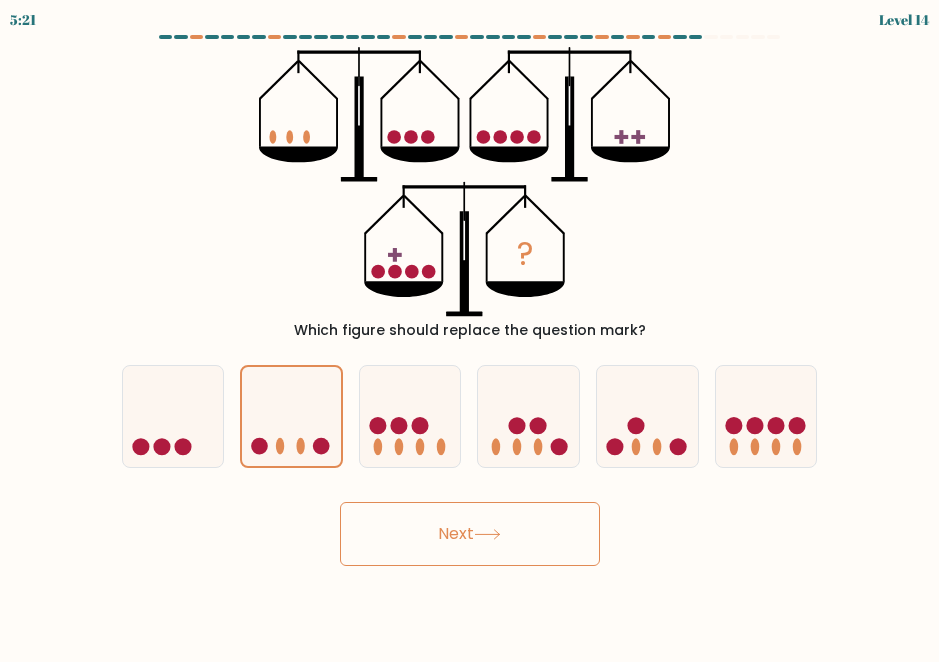 click on "Next" at bounding box center [470, 534] 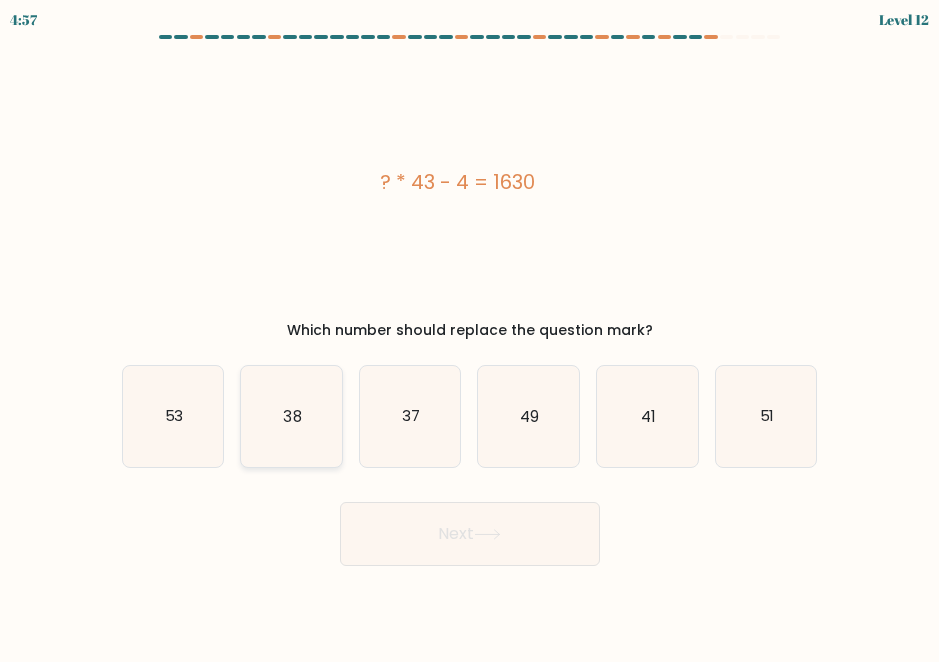 click on "38" 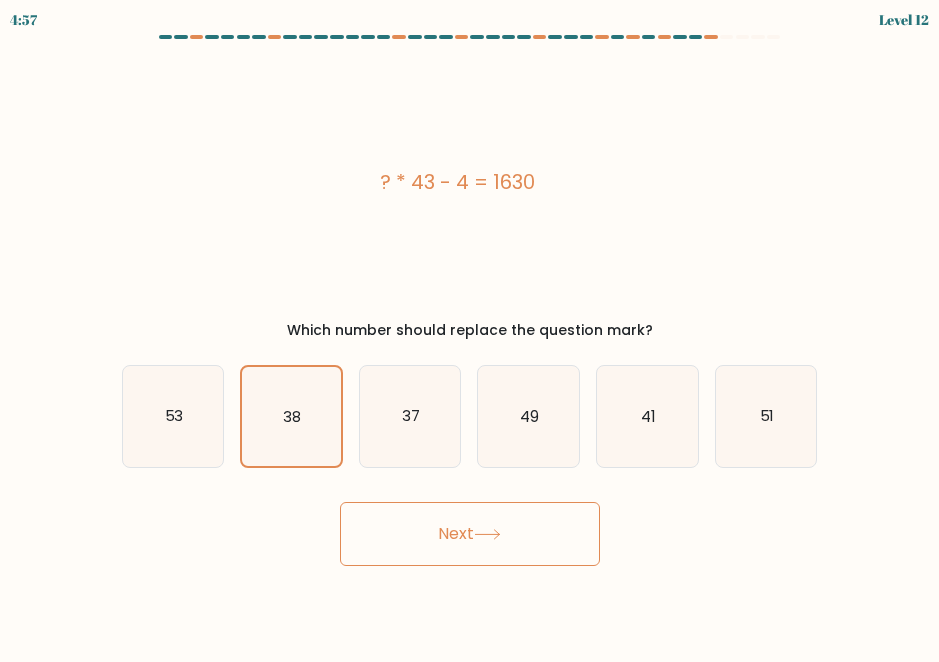 click on "Next" at bounding box center (470, 534) 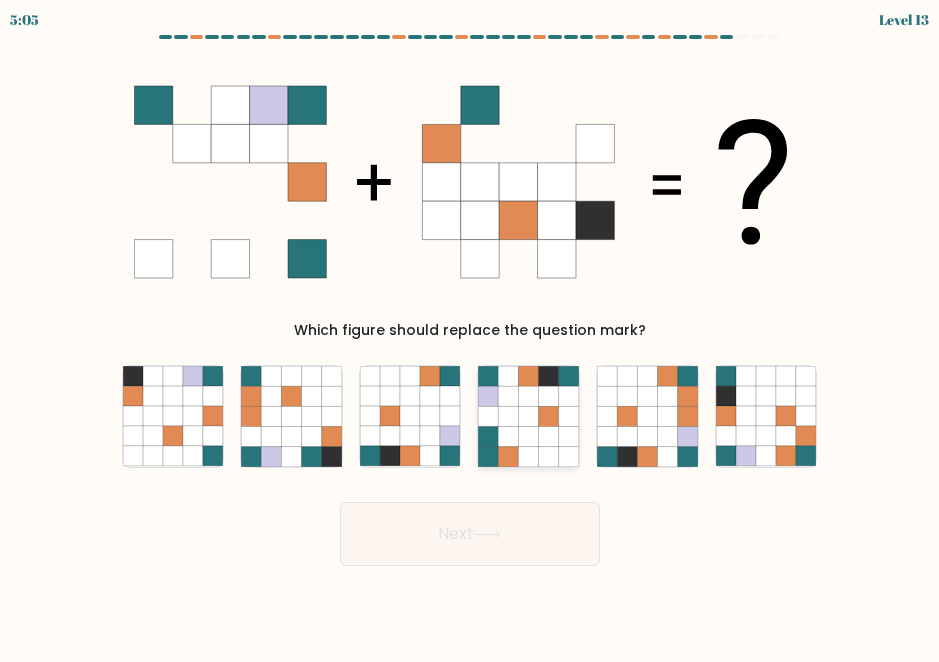 click 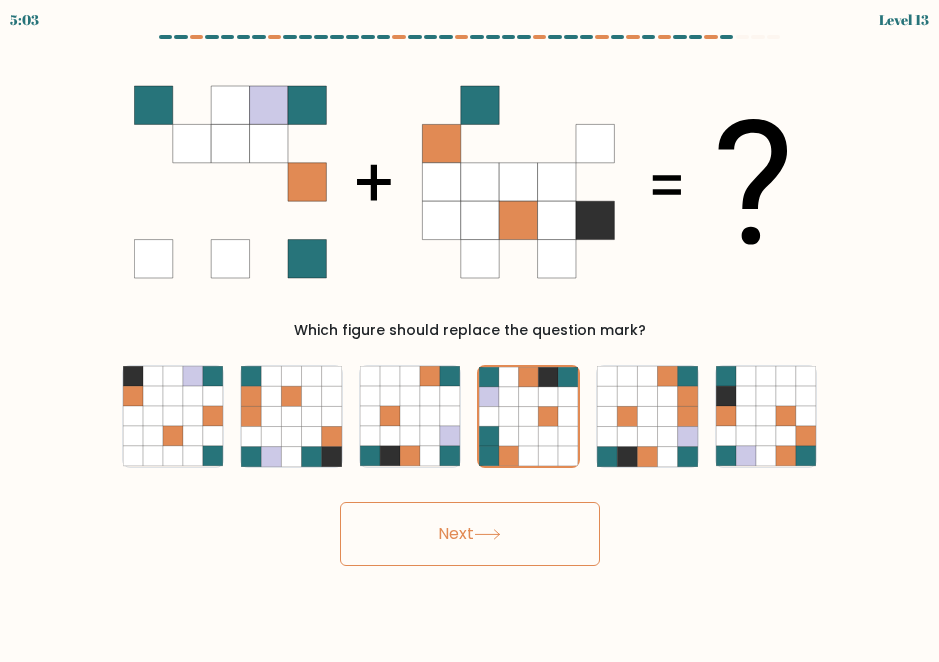 click on "Next" at bounding box center [470, 534] 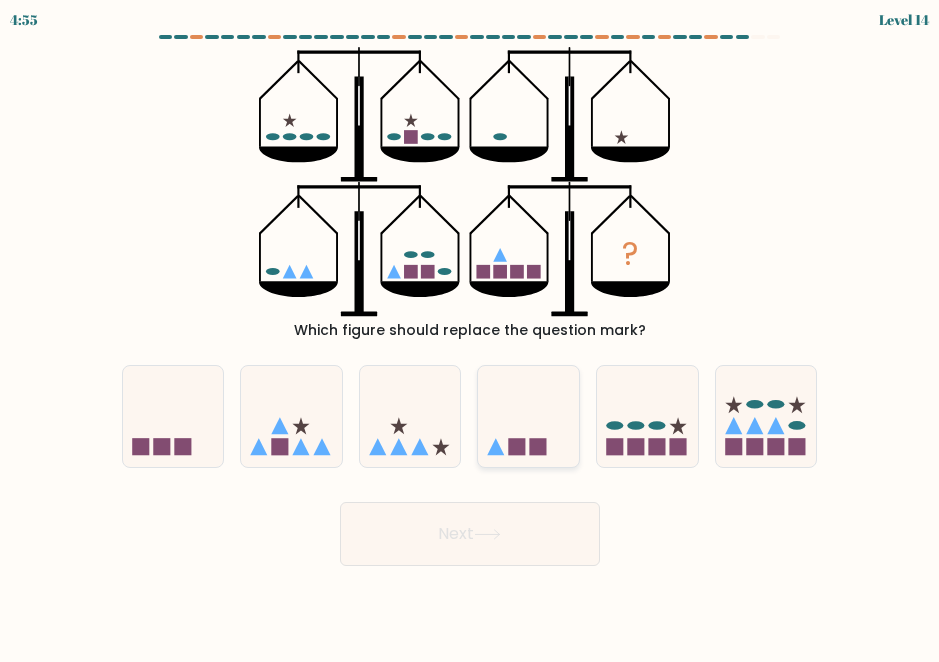 click 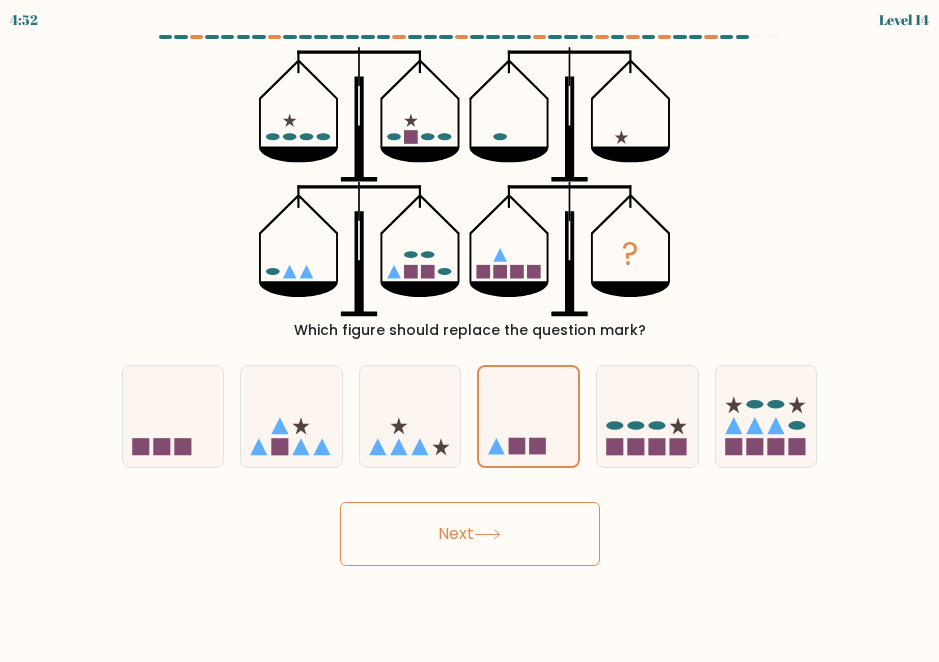 click on "Next" at bounding box center [470, 534] 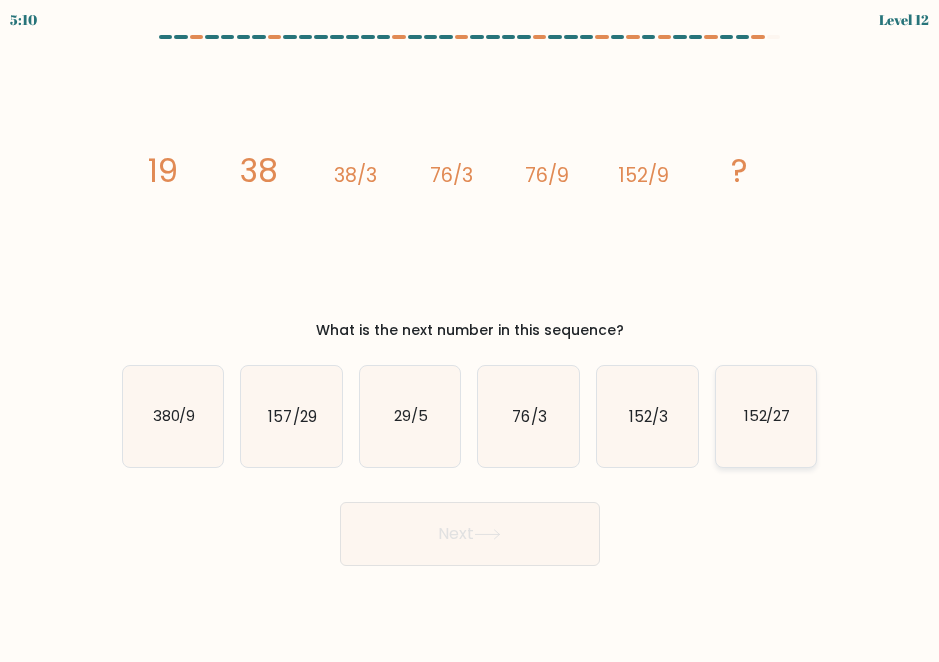 click on "152/27" 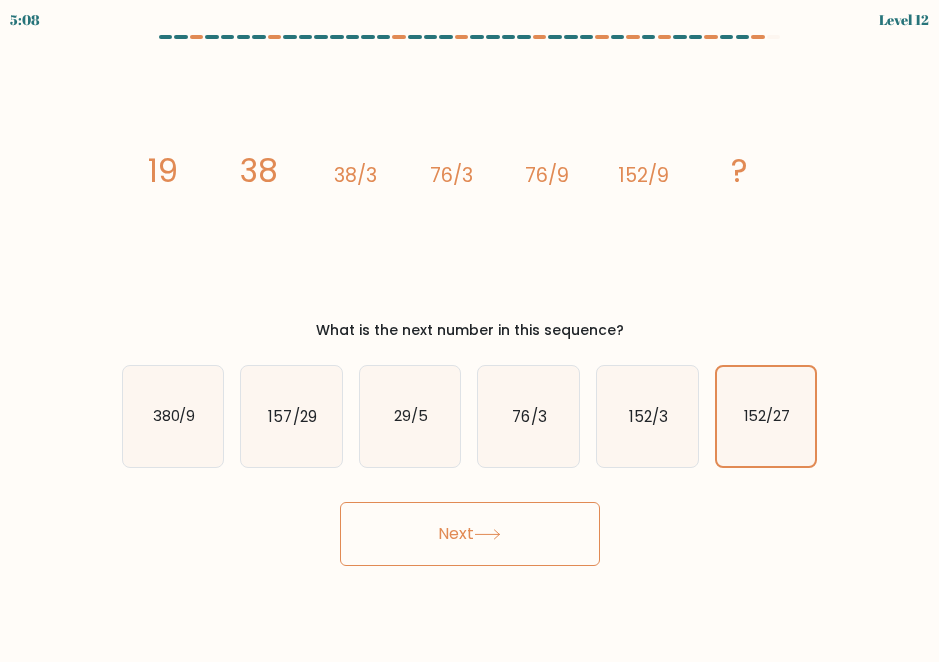 click on "Next" at bounding box center (470, 534) 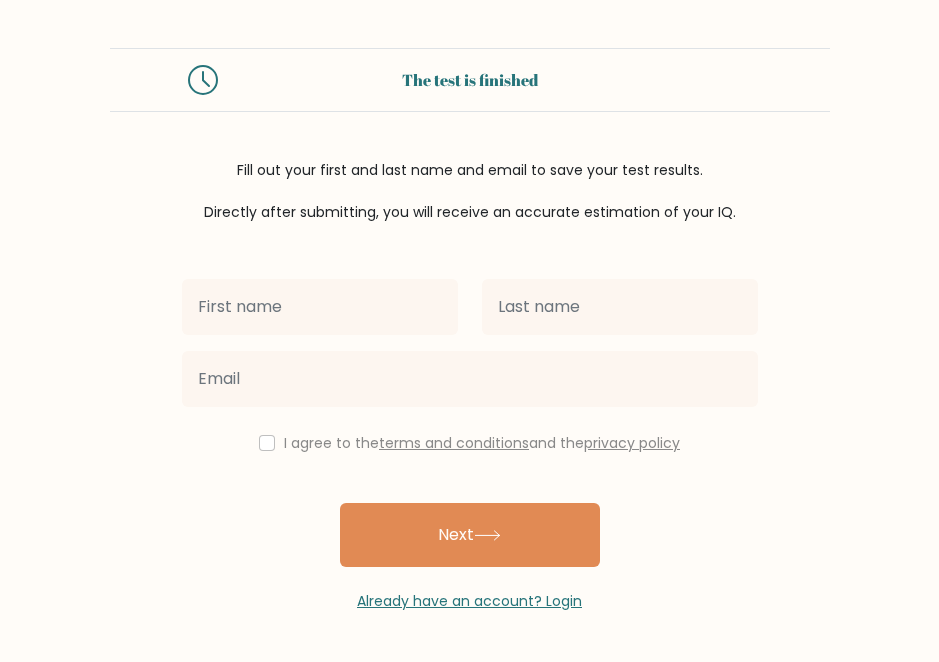 scroll, scrollTop: 0, scrollLeft: 0, axis: both 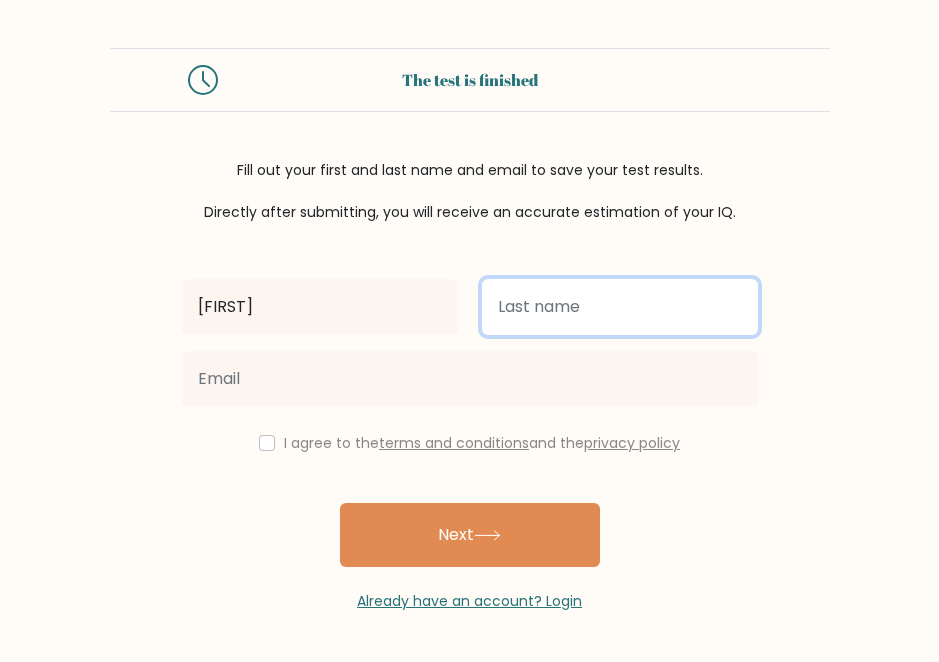 click at bounding box center [620, 307] 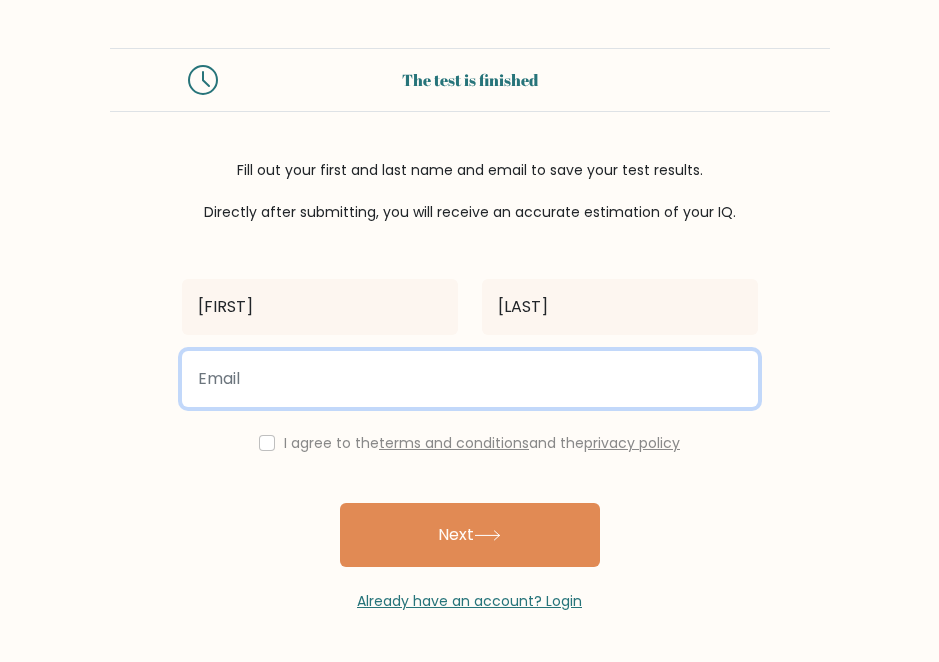 click at bounding box center (470, 379) 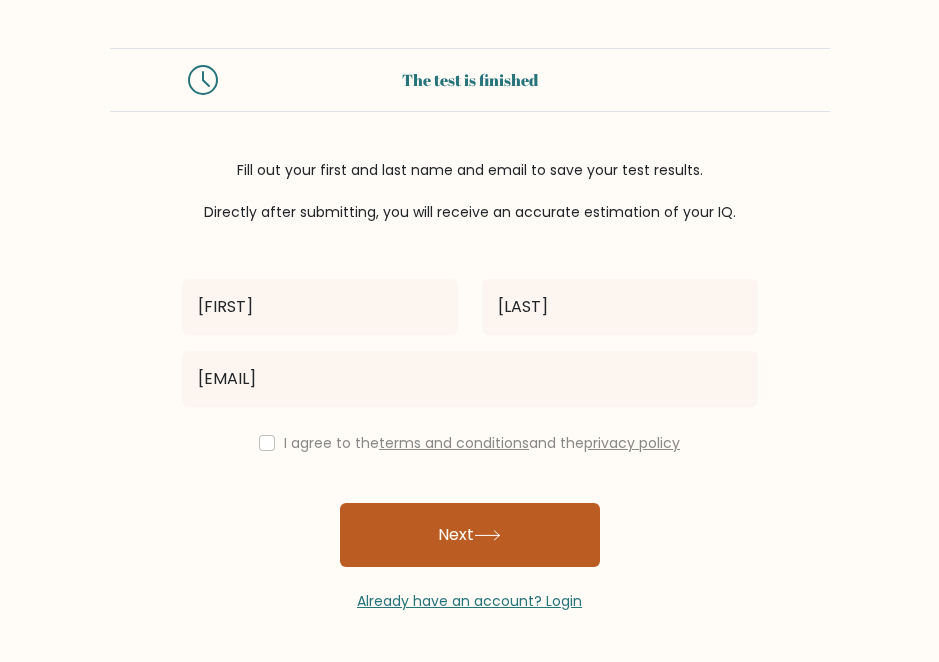 click on "Next" at bounding box center [470, 535] 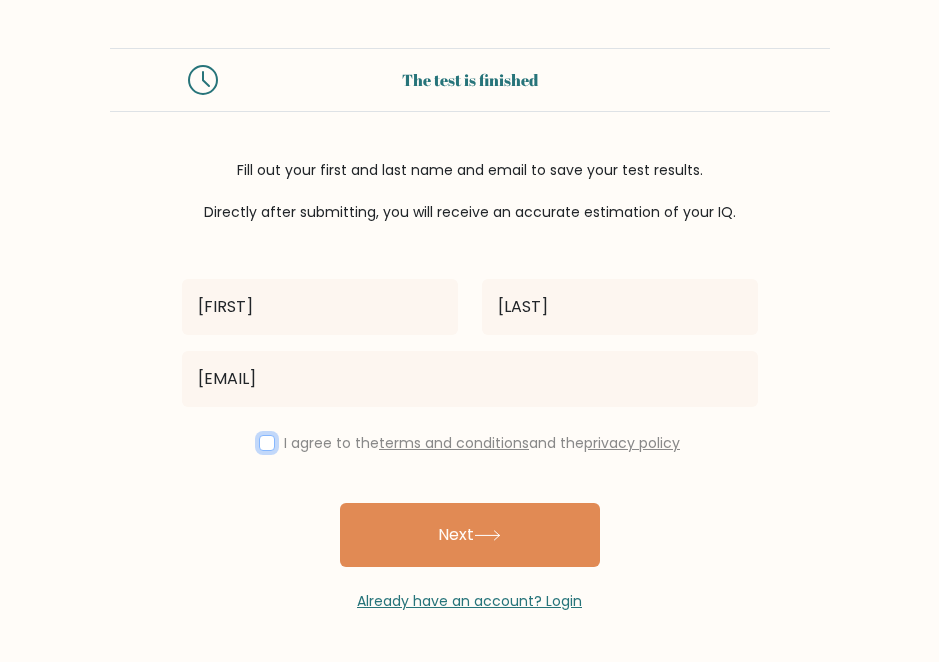 click at bounding box center (267, 443) 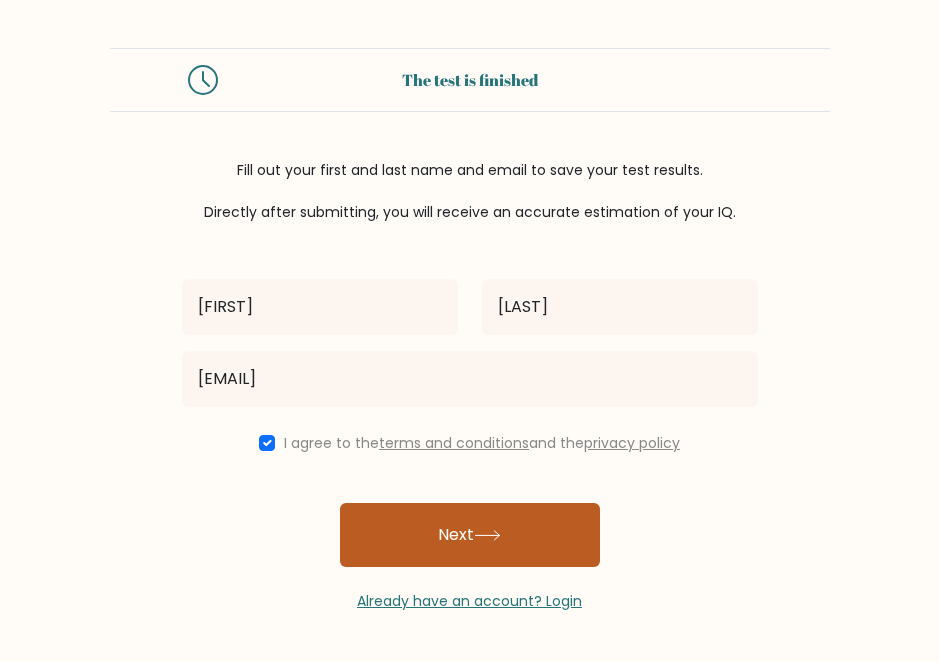 click on "Next" at bounding box center (470, 535) 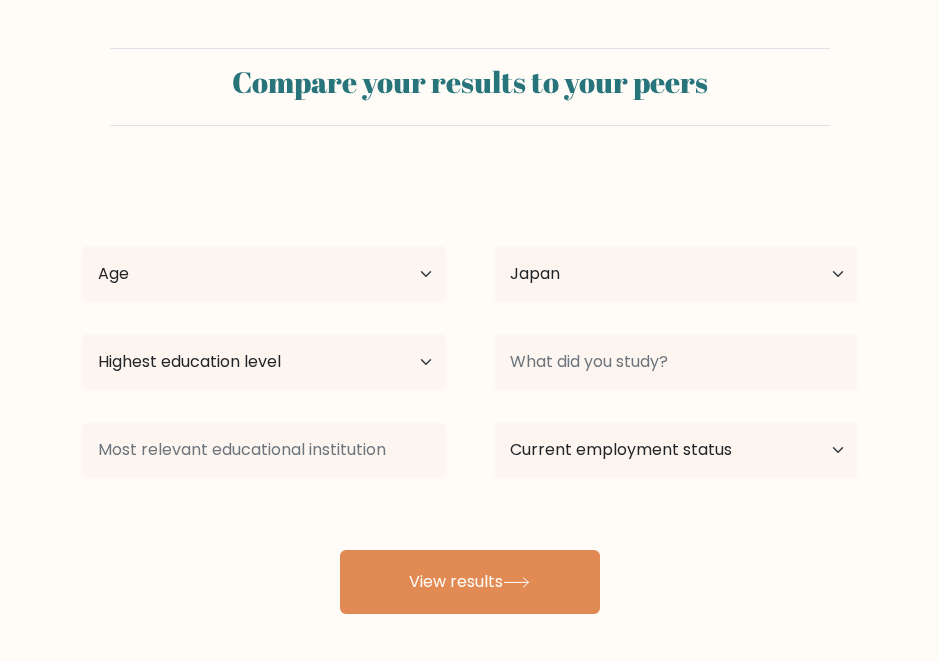 select on "JP" 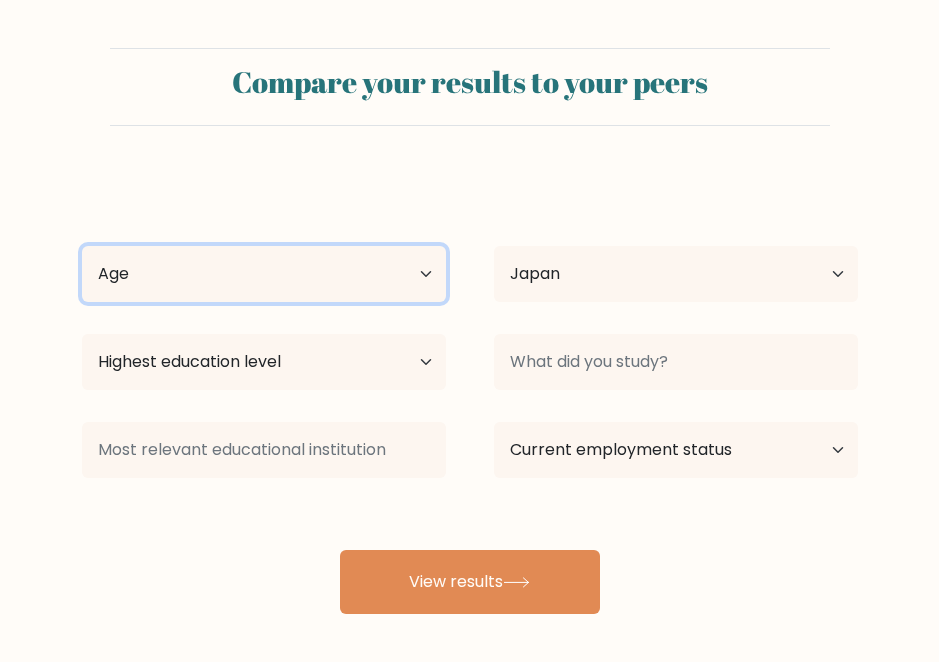 click on "Age
Under 18 years old
18-24 years old
25-34 years old
35-44 years old
45-54 years old
55-64 years old
65 years old and above" at bounding box center (264, 274) 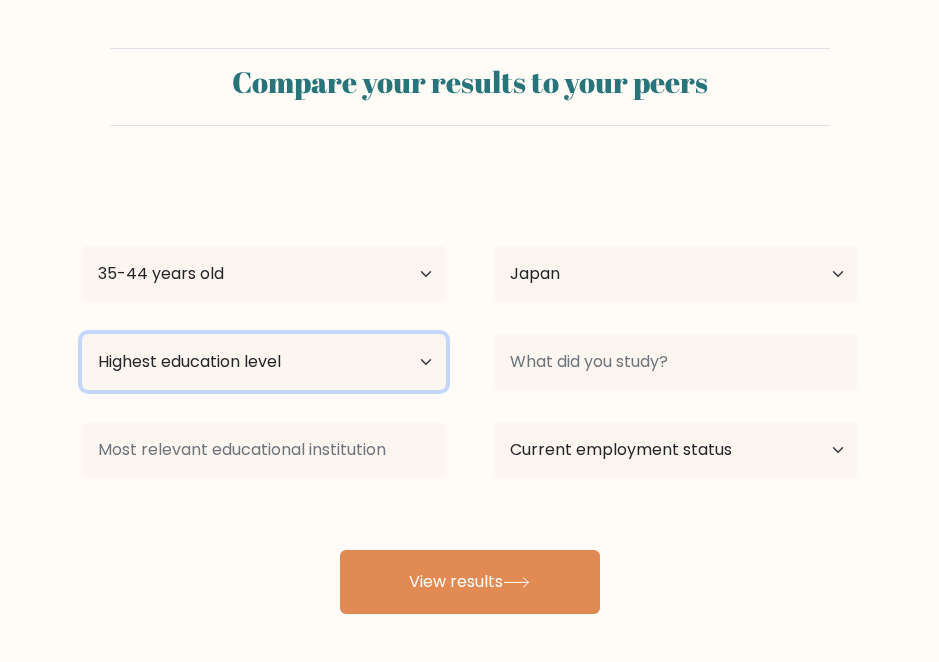 click on "Highest education level
No schooling
Primary
Lower Secondary
Upper Secondary
Occupation Specific
Bachelor's degree
Master's degree
Doctoral degree" at bounding box center [264, 362] 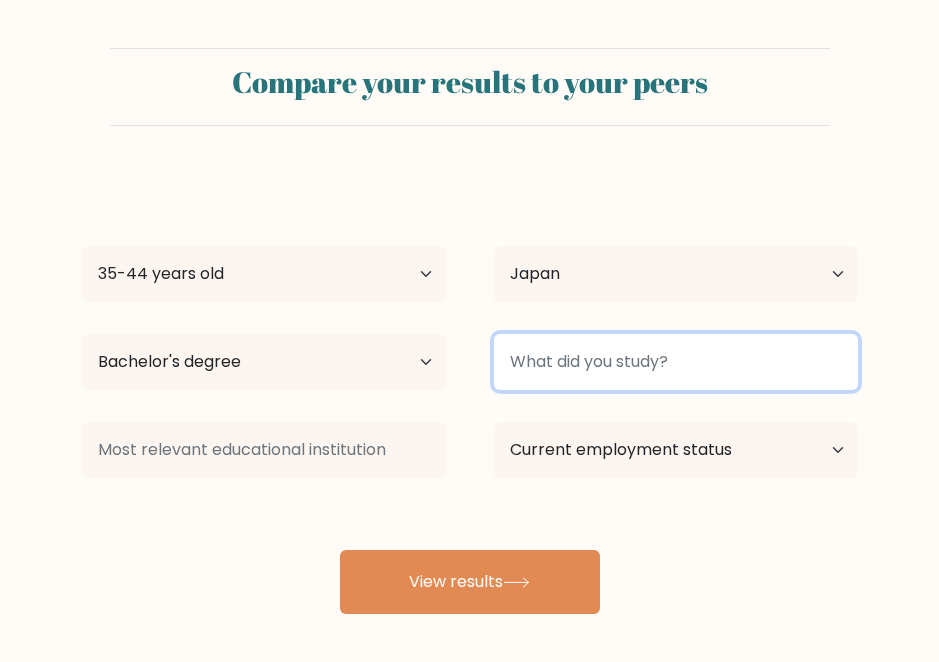 click at bounding box center [676, 362] 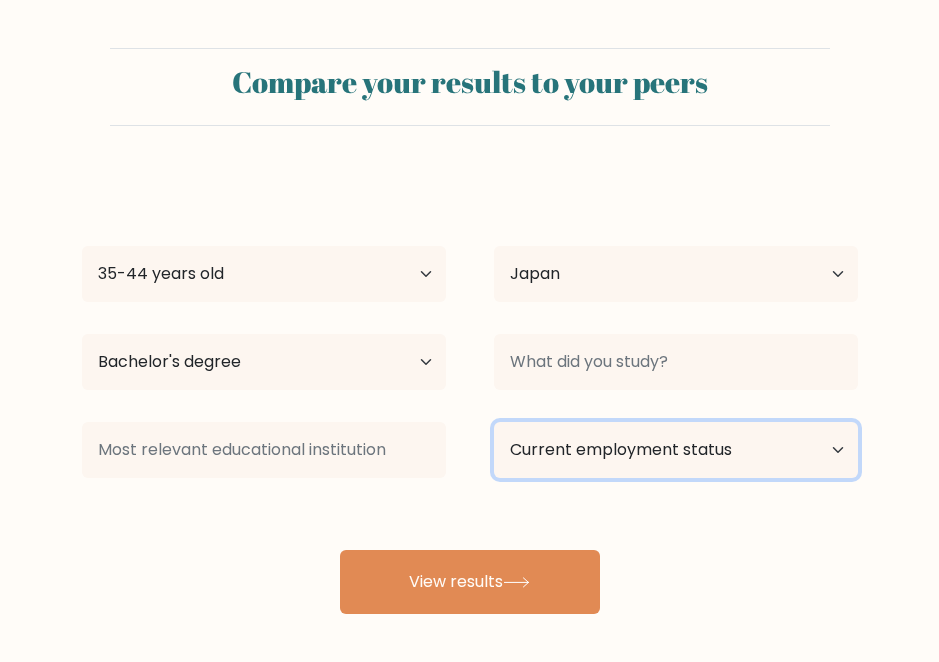 click on "Current employment status
Employed
Student
Retired
Other / prefer not to answer" at bounding box center (676, 450) 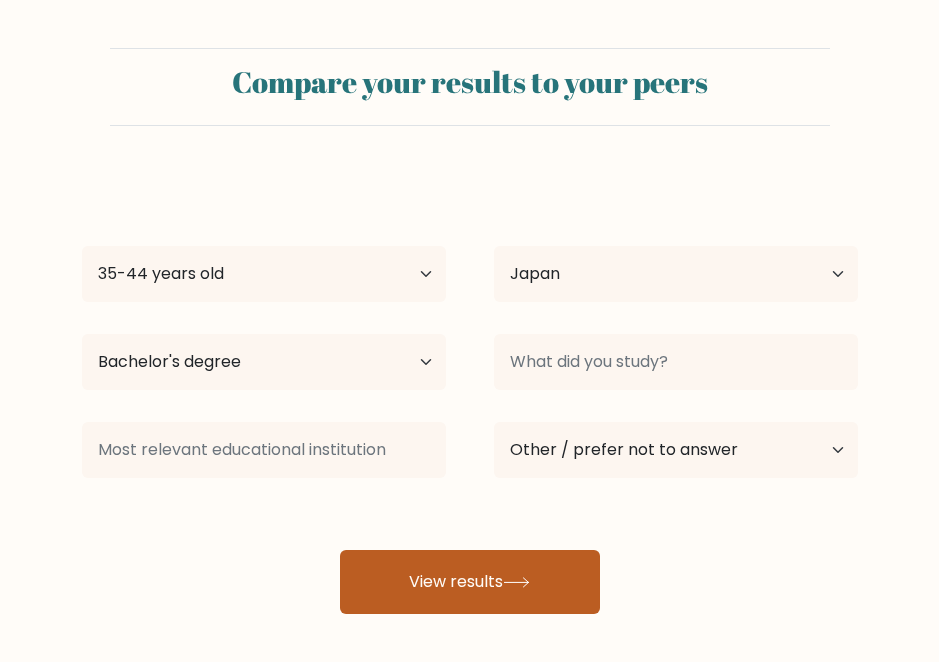 click on "View results" at bounding box center (470, 582) 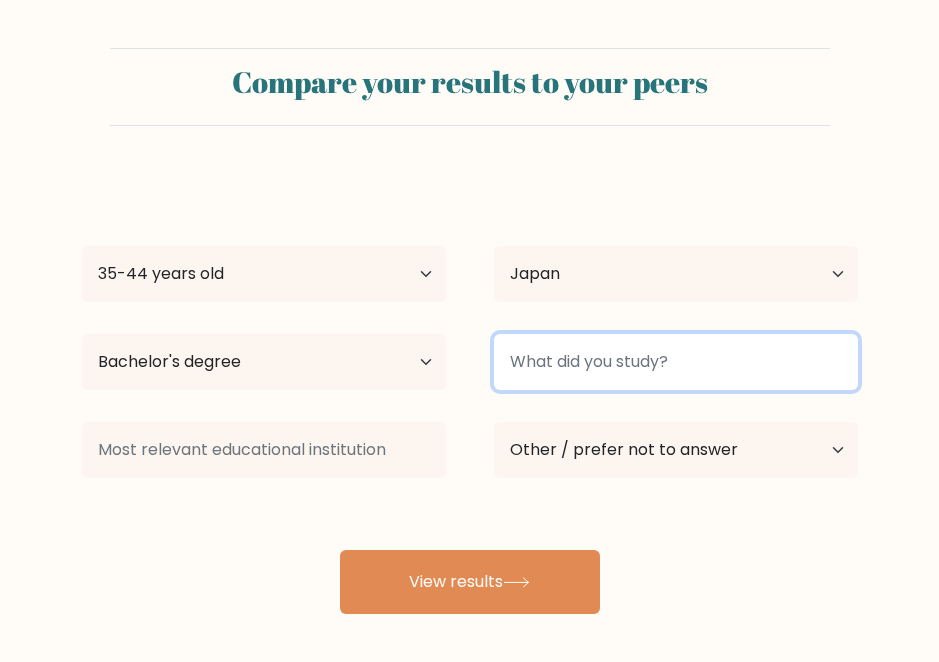 click at bounding box center (676, 362) 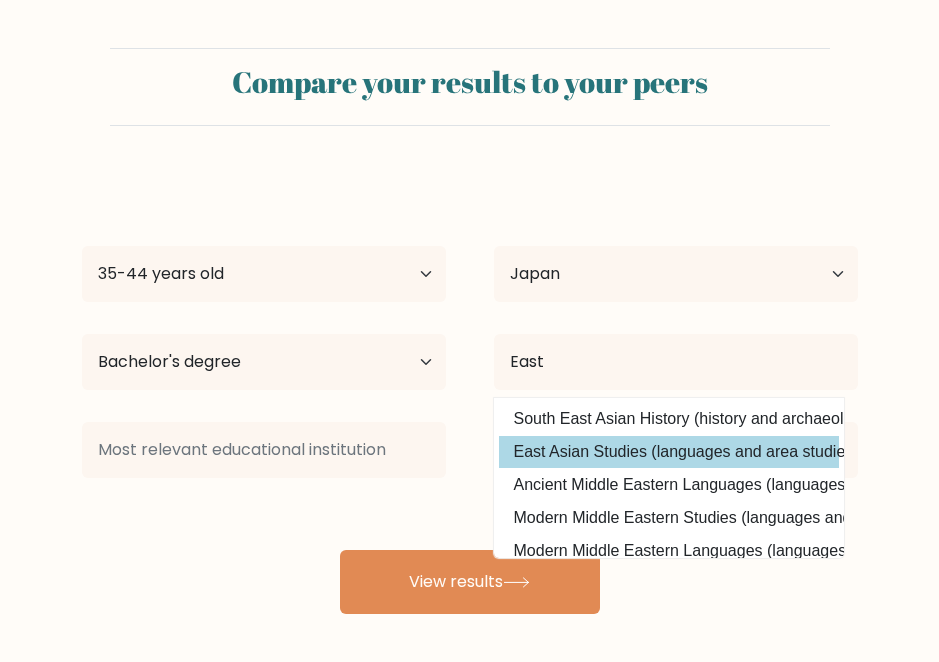 click on "East Asian Studies (languages and area studies)" at bounding box center (669, 452) 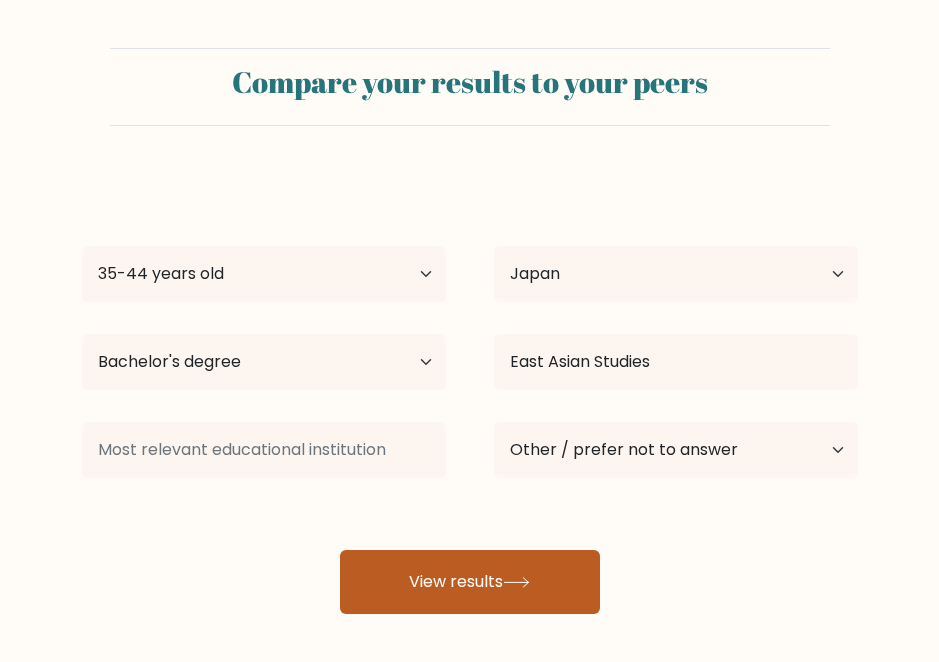 click on "View results" at bounding box center [470, 582] 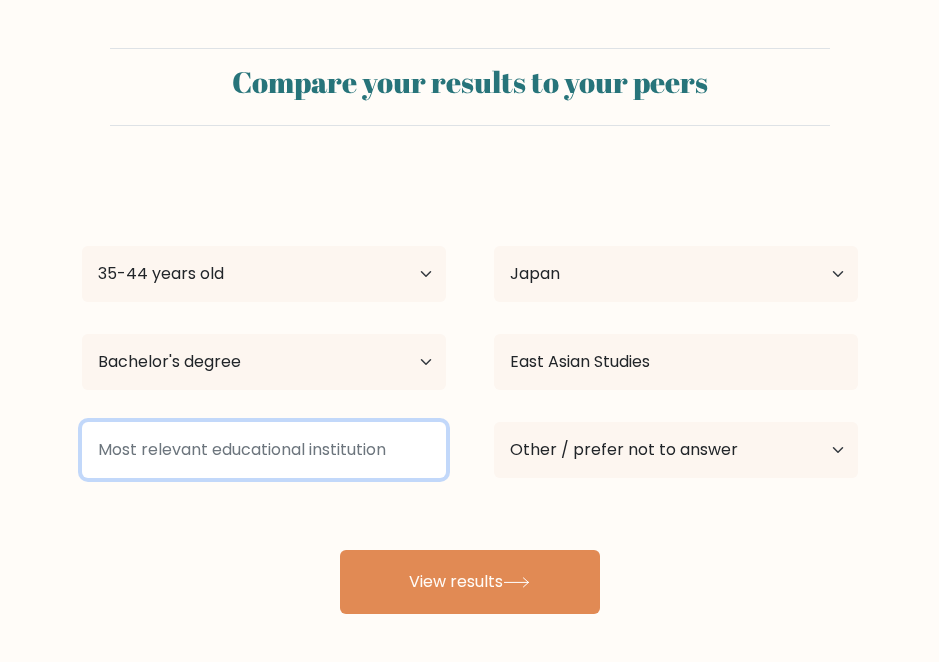 click at bounding box center [264, 450] 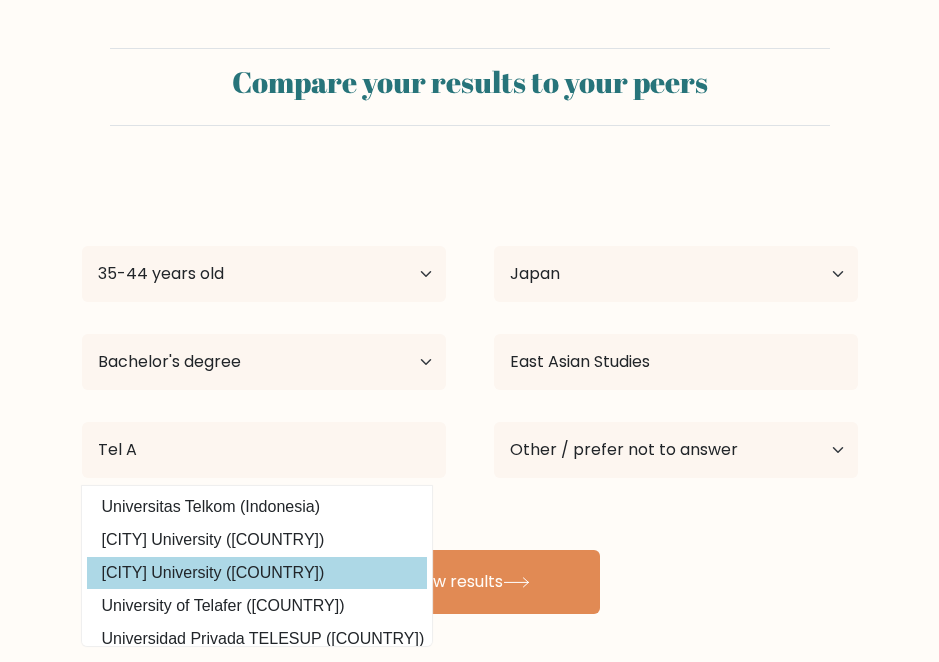 click on "Tel Aviv University (Israel)" at bounding box center (257, 573) 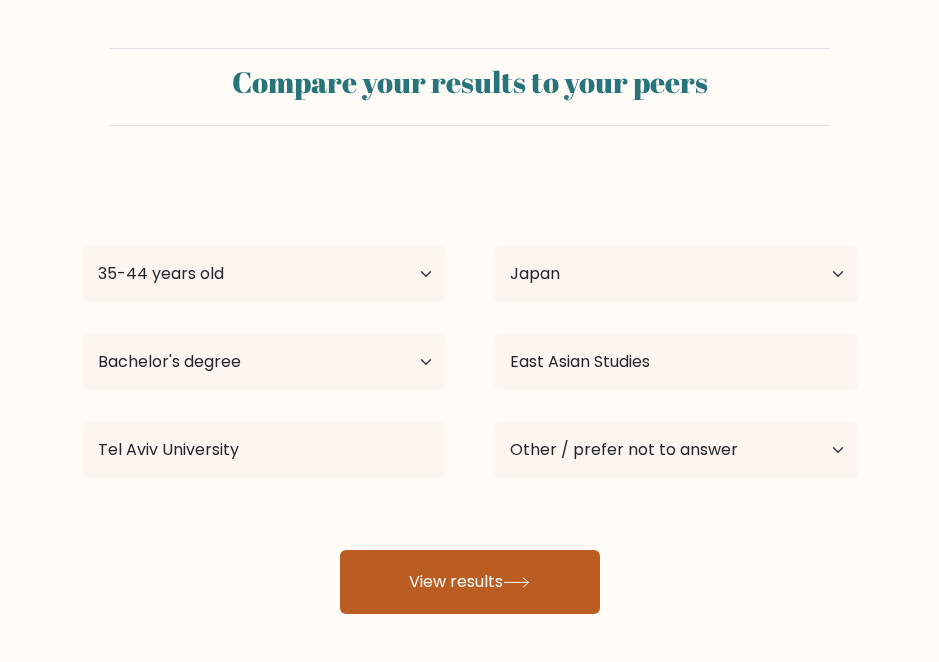 click on "View results" at bounding box center [470, 582] 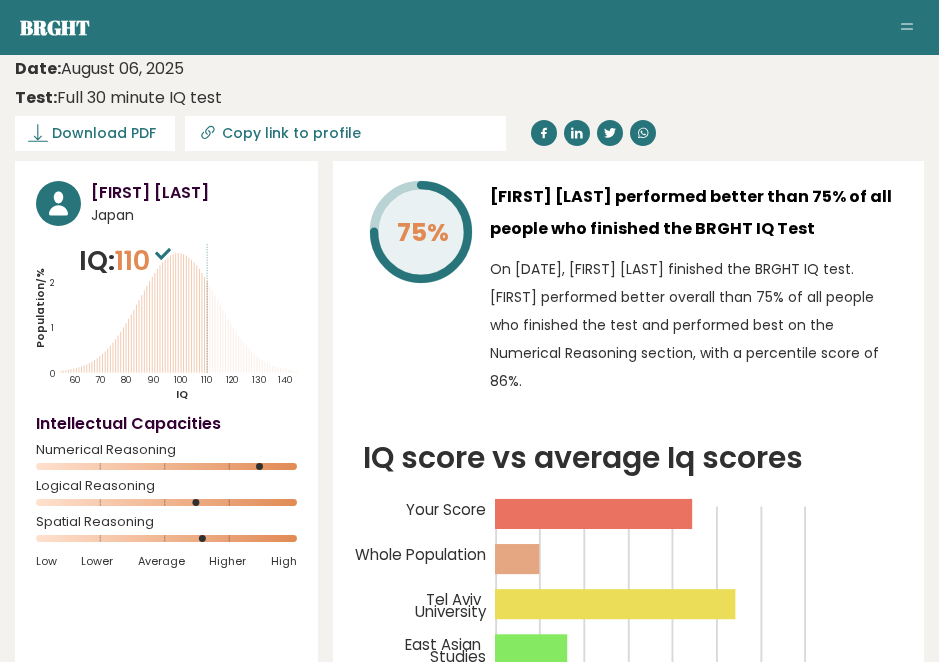 scroll, scrollTop: 0, scrollLeft: 0, axis: both 